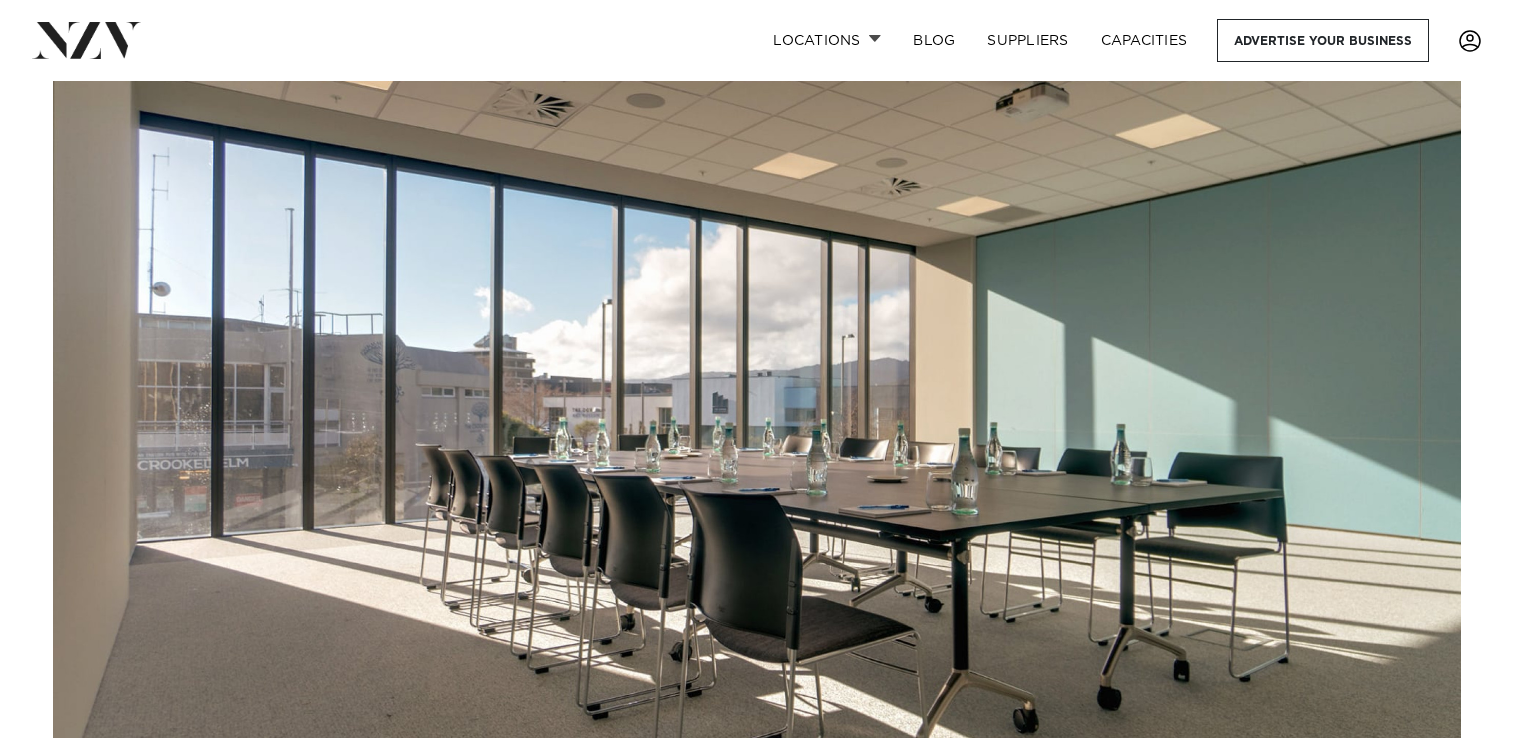 scroll, scrollTop: 0, scrollLeft: 0, axis: both 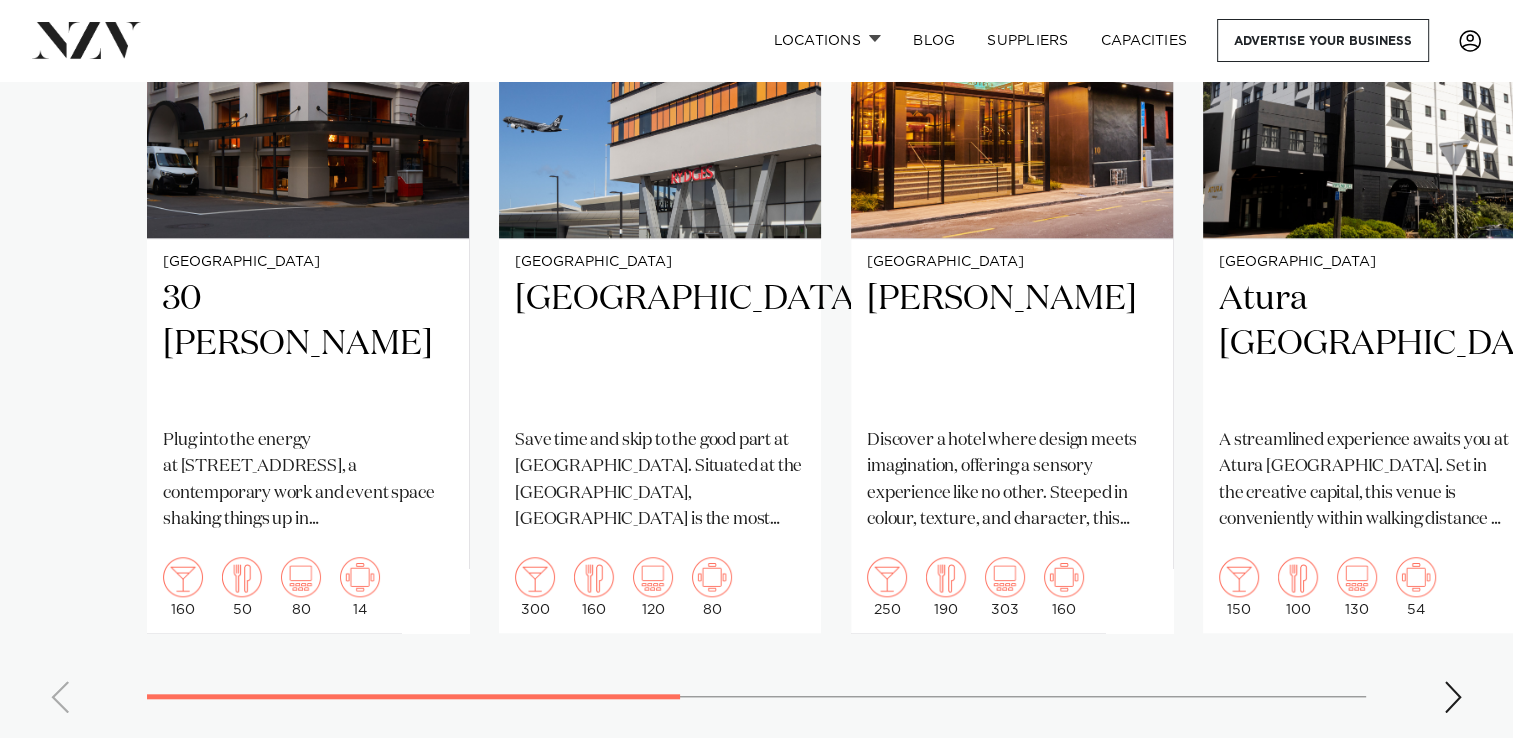 click at bounding box center [1453, 697] 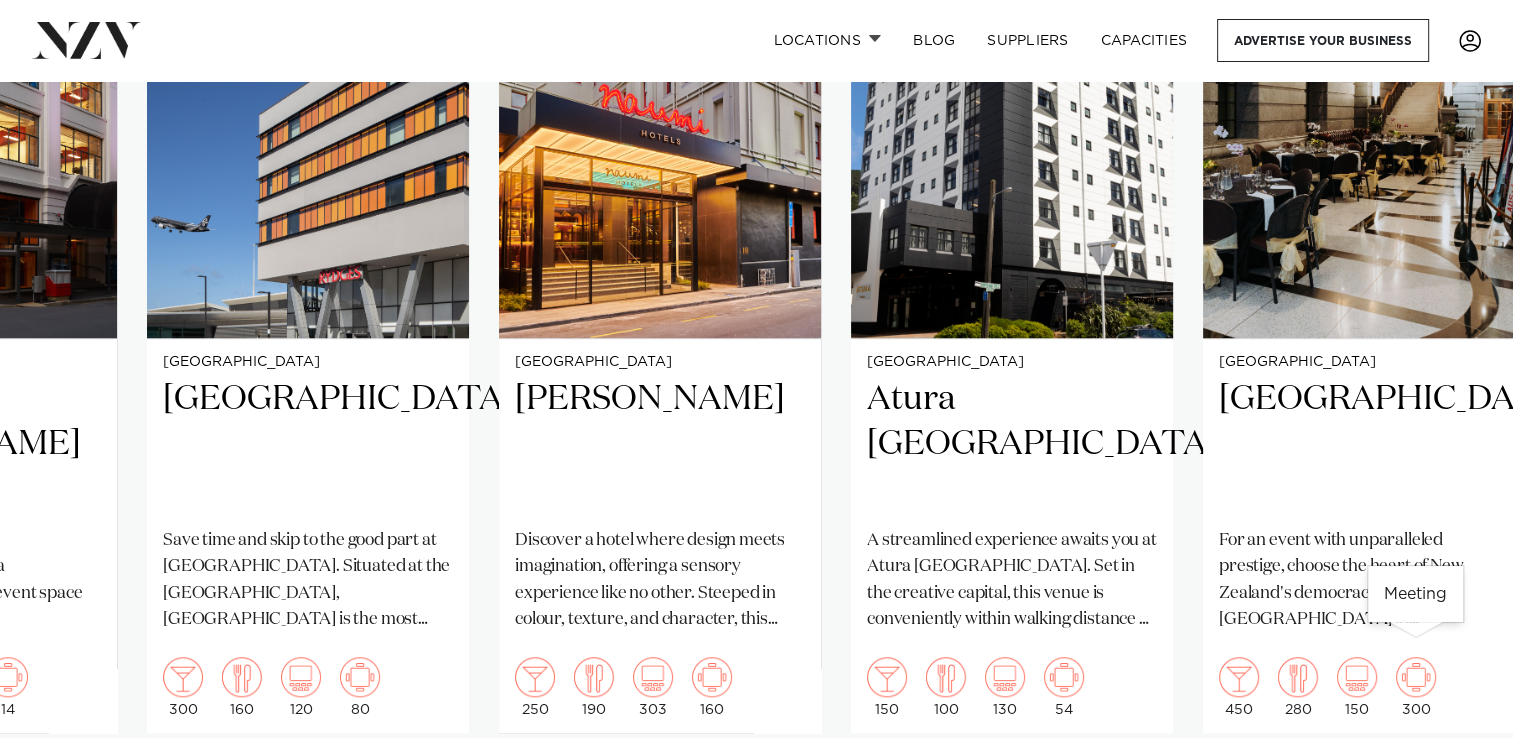 scroll, scrollTop: 1800, scrollLeft: 0, axis: vertical 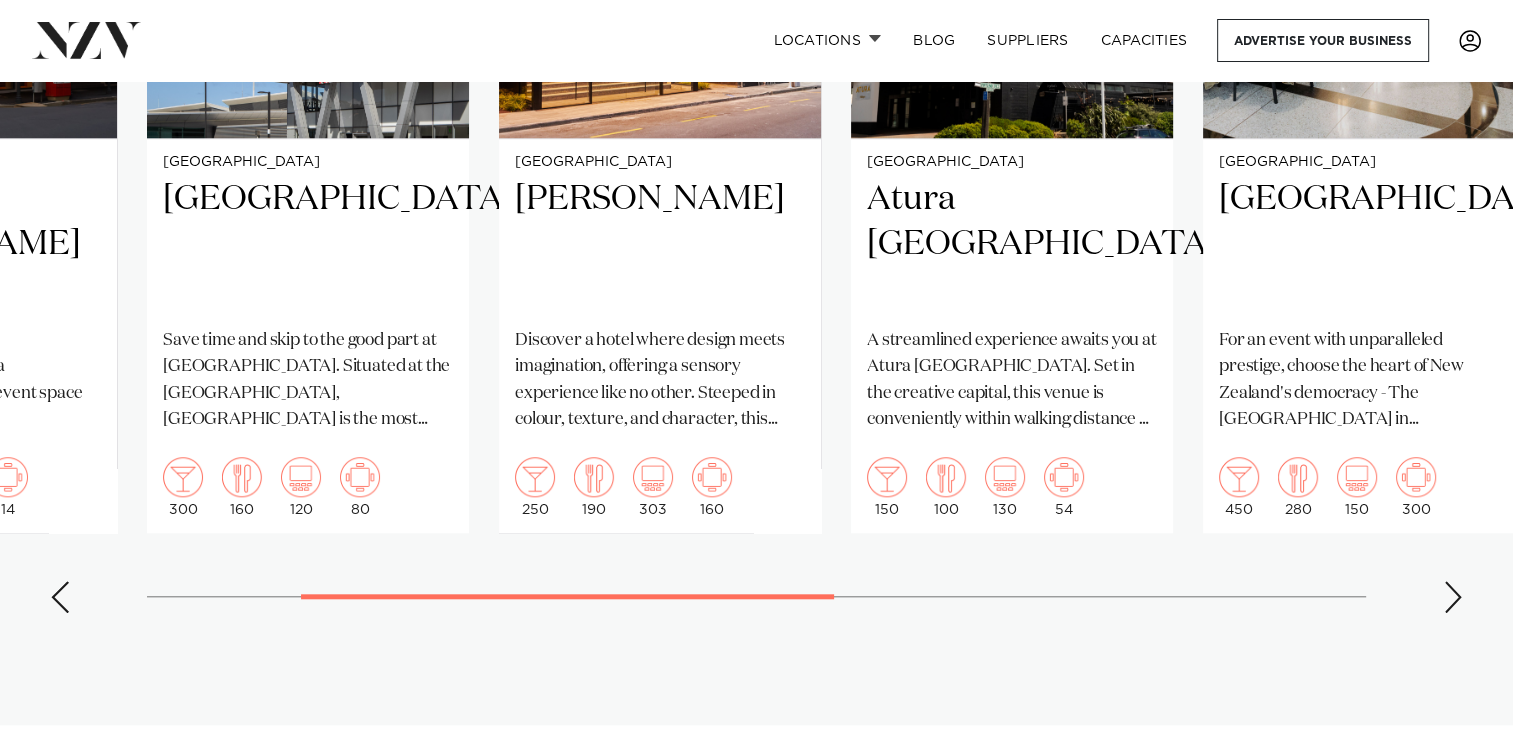 click at bounding box center [1453, 597] 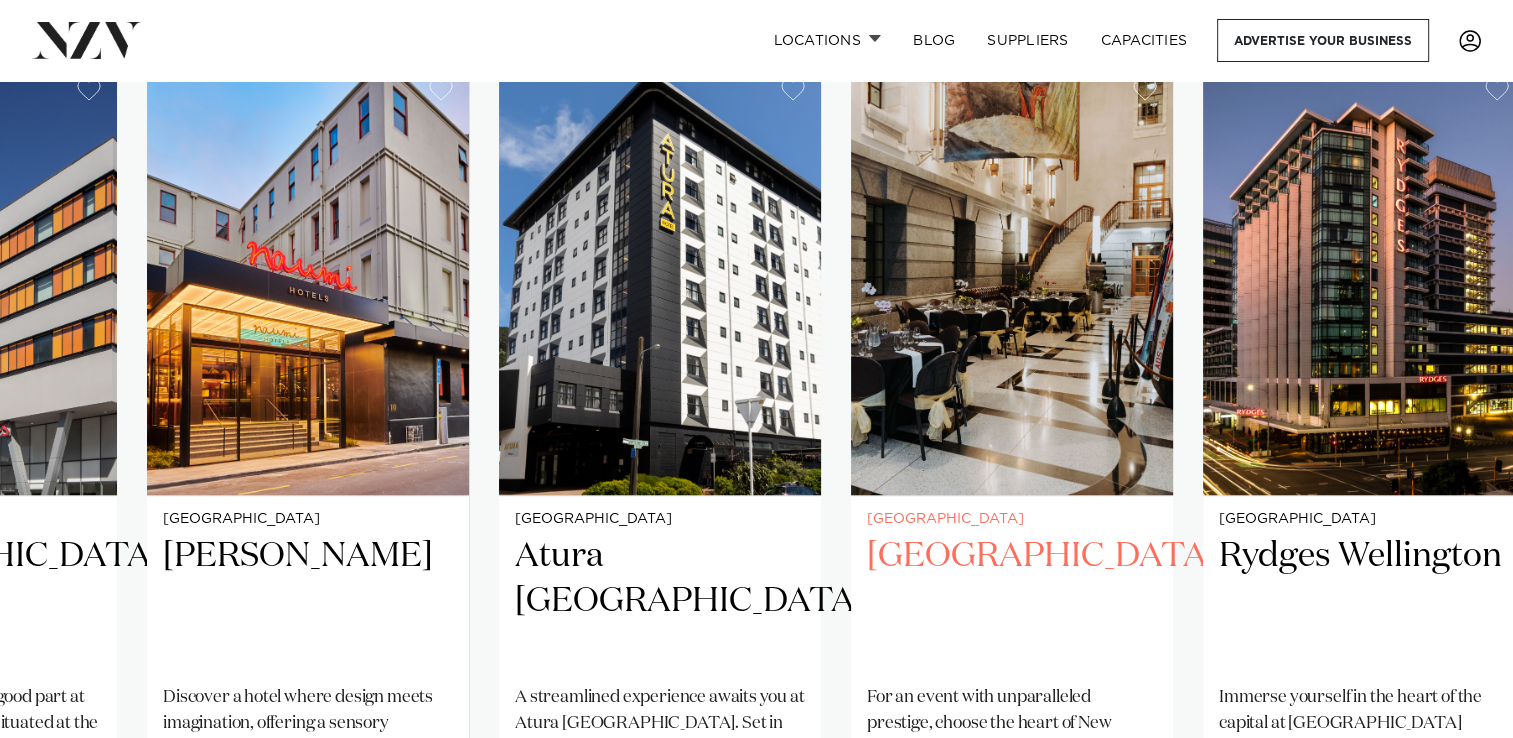 scroll, scrollTop: 1600, scrollLeft: 0, axis: vertical 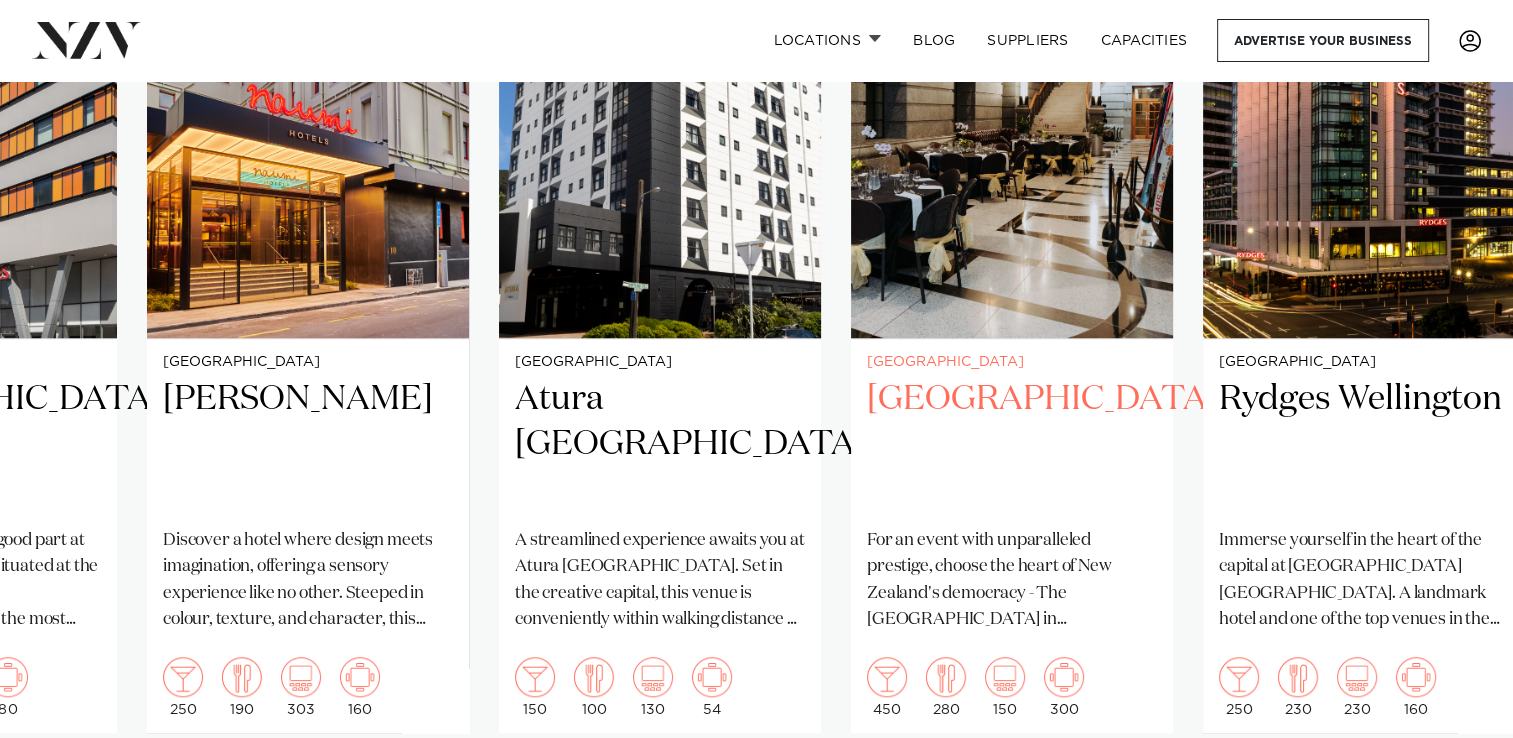 click on "[GEOGRAPHIC_DATA]" at bounding box center [1012, 444] 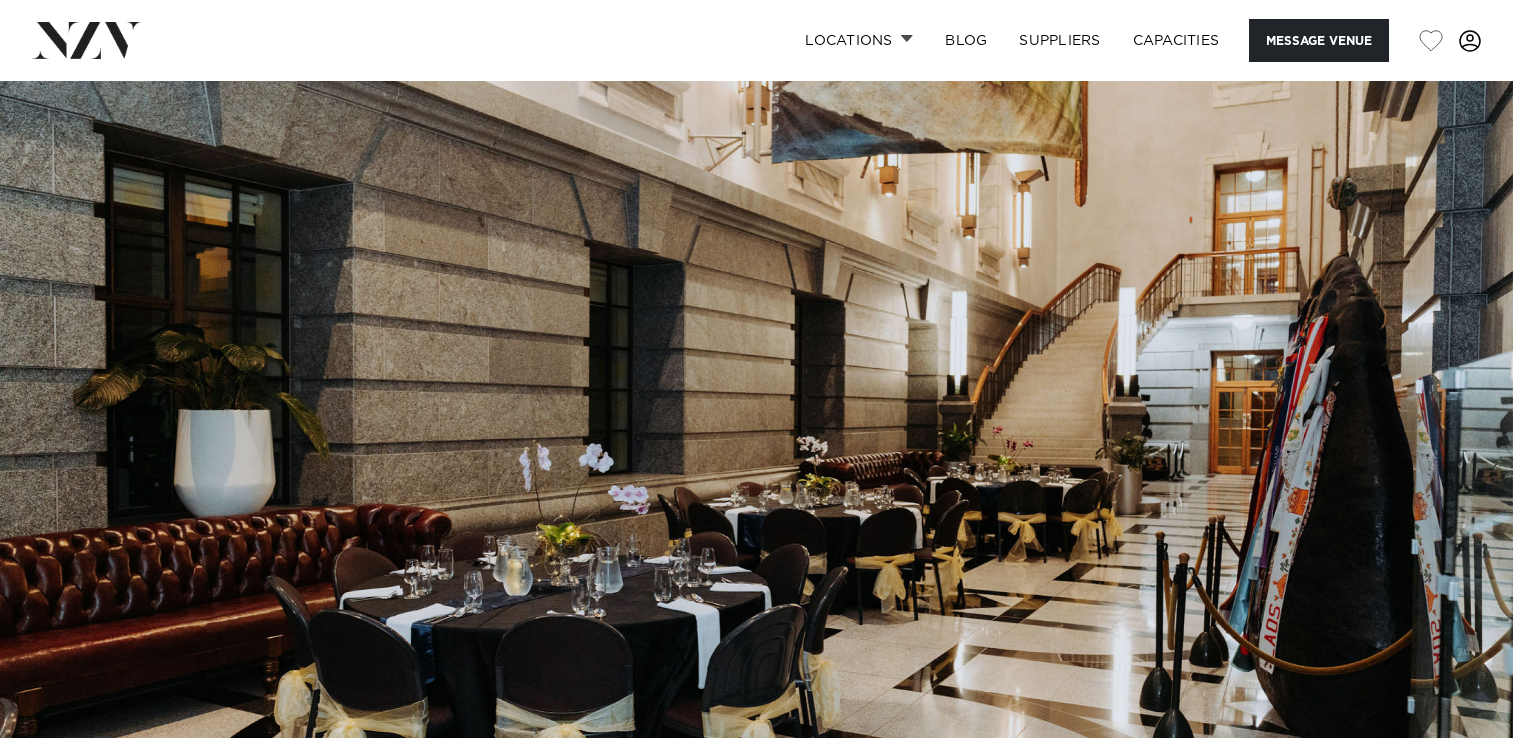 scroll, scrollTop: 0, scrollLeft: 0, axis: both 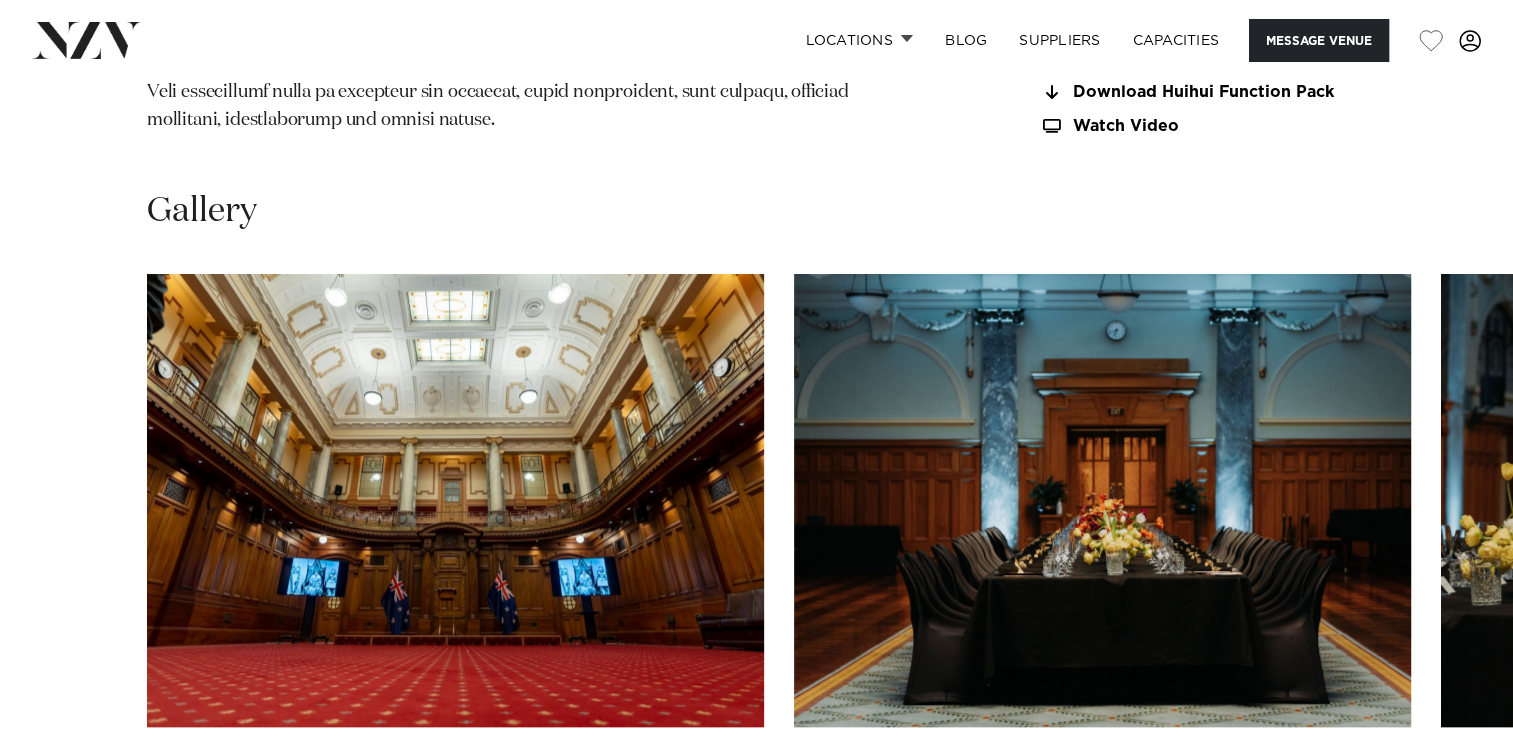 click at bounding box center [1102, 500] 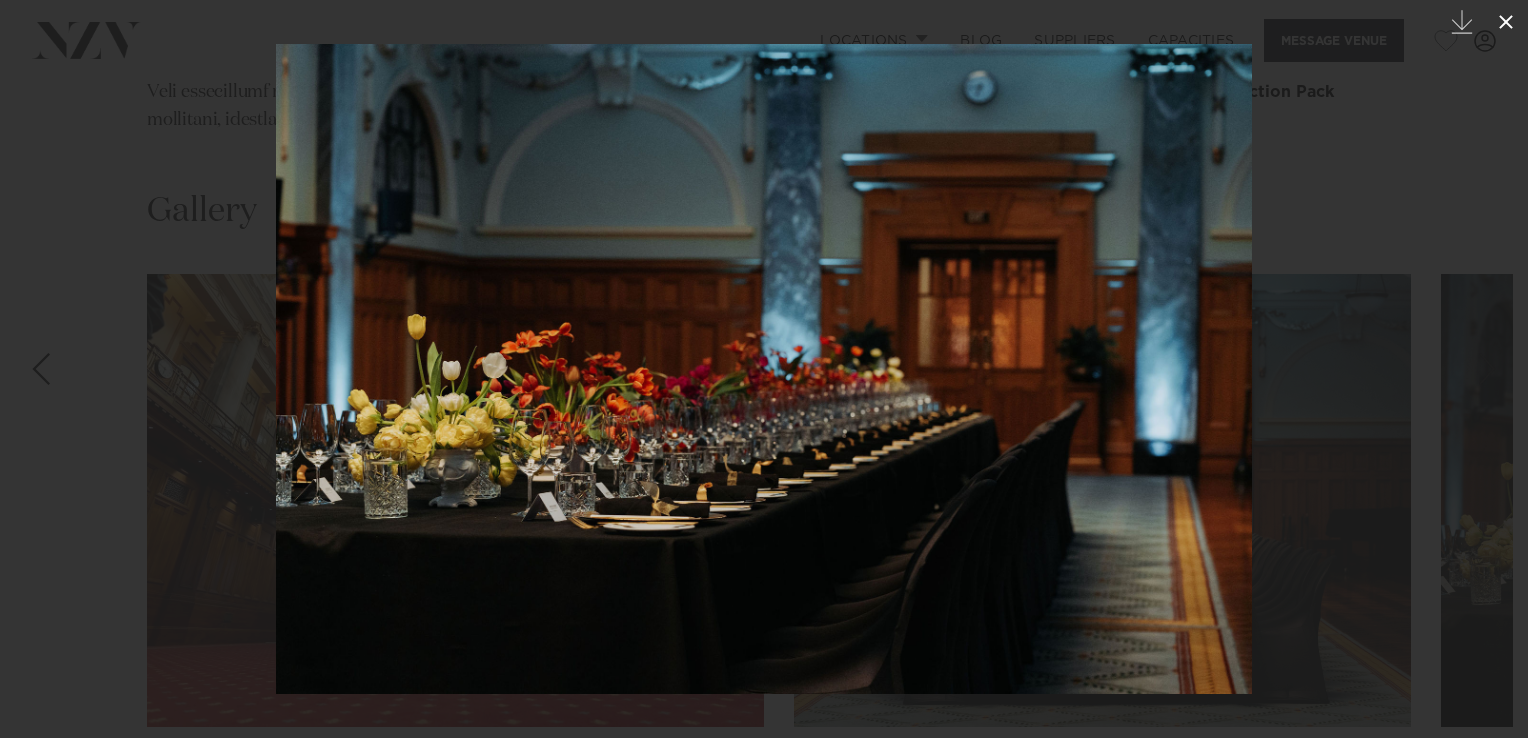 click 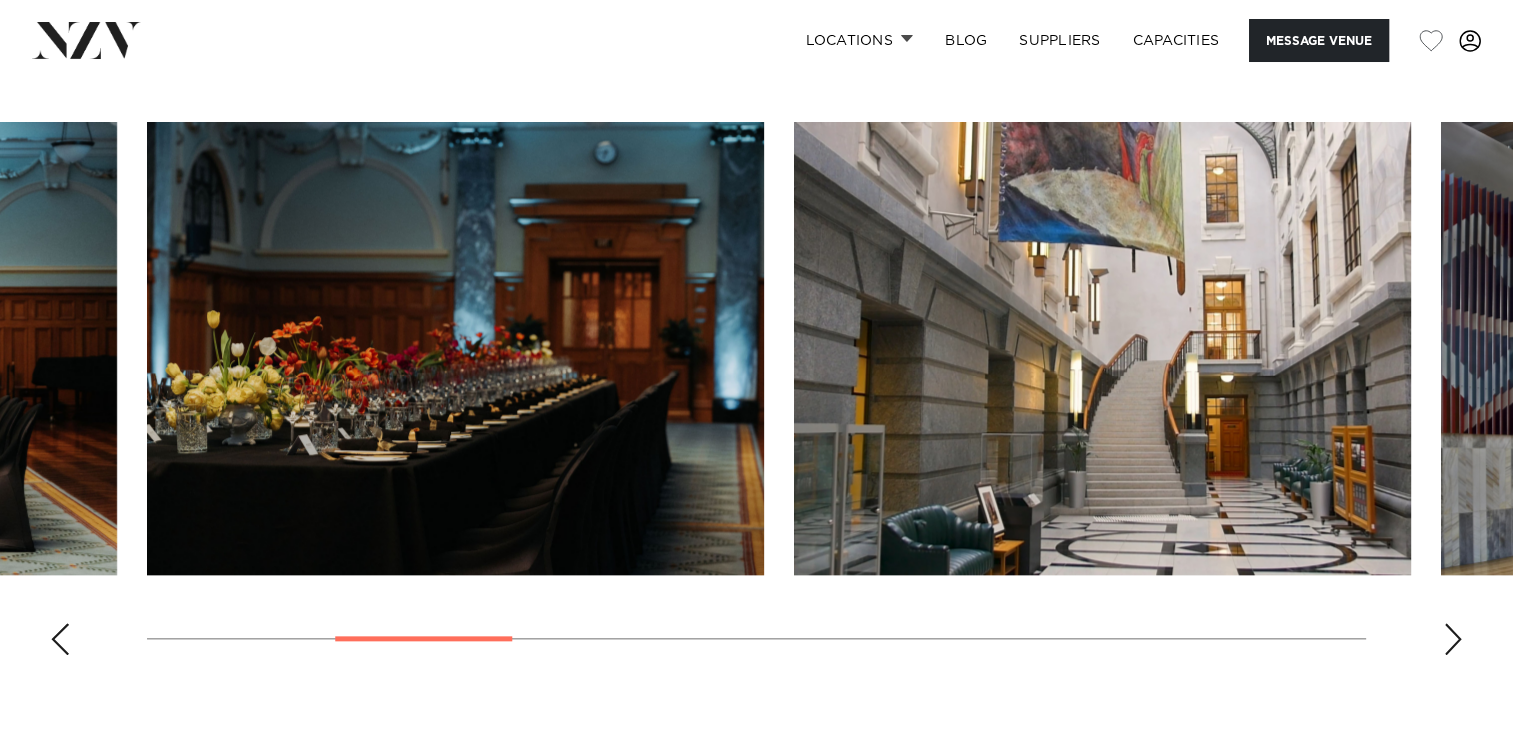 scroll, scrollTop: 2100, scrollLeft: 0, axis: vertical 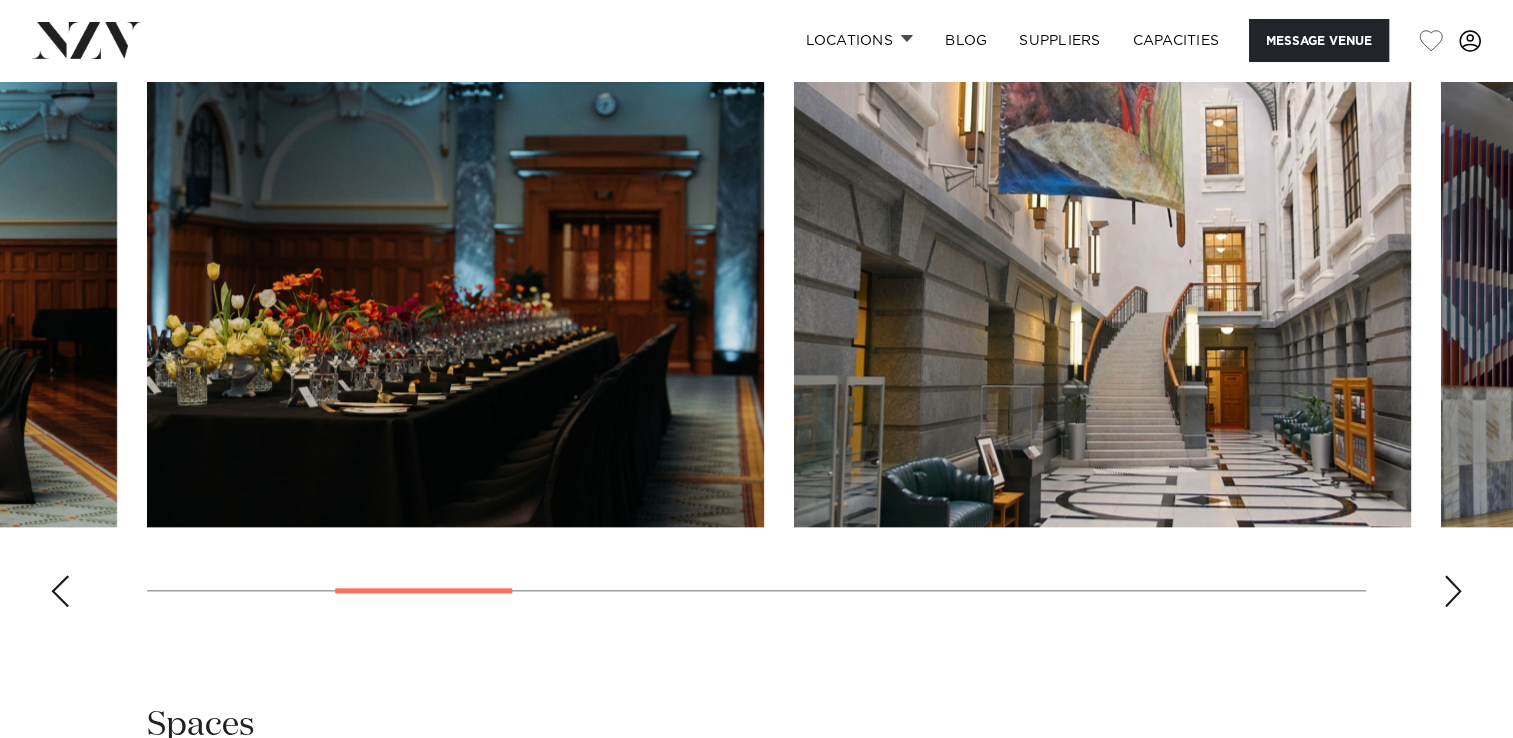 click at bounding box center [1453, 591] 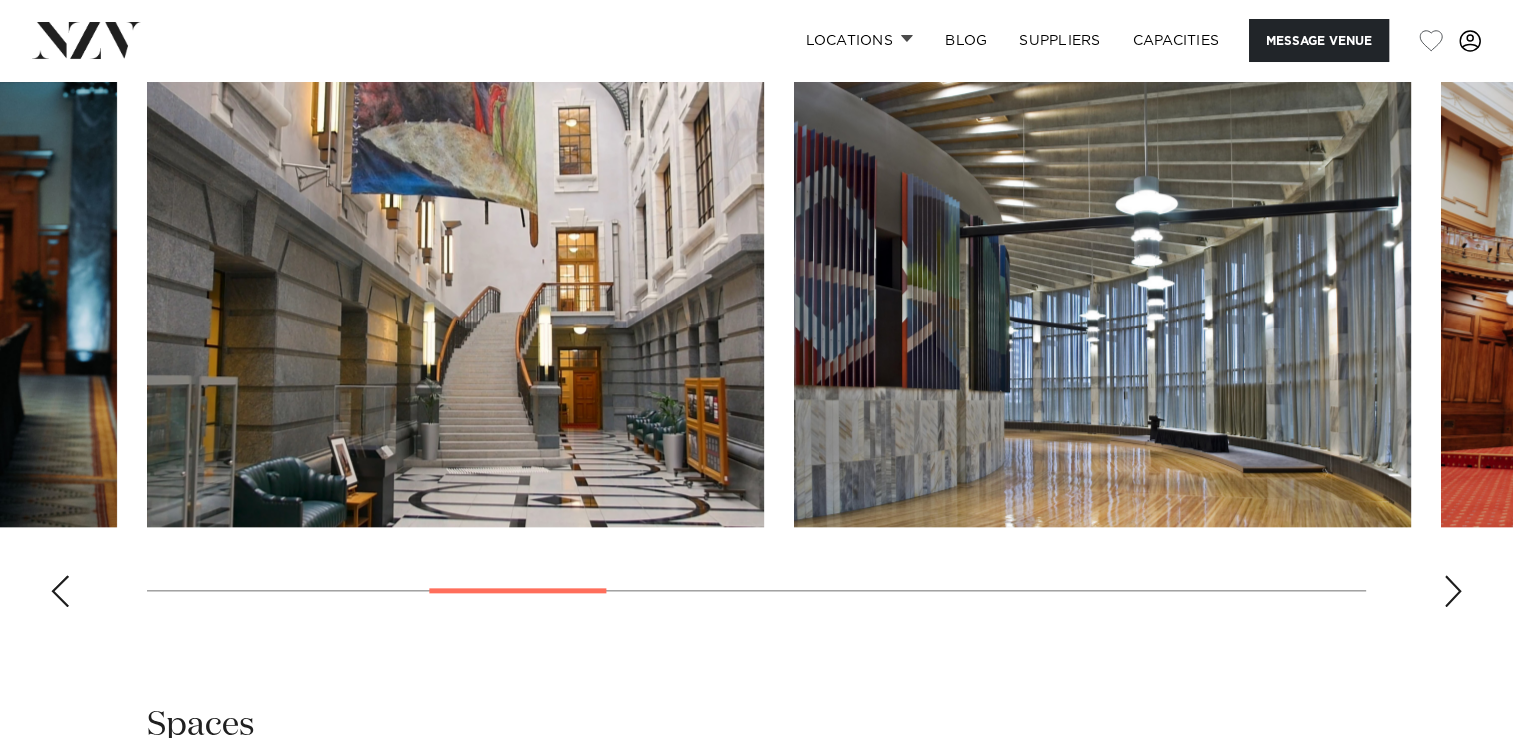 click at bounding box center [1453, 591] 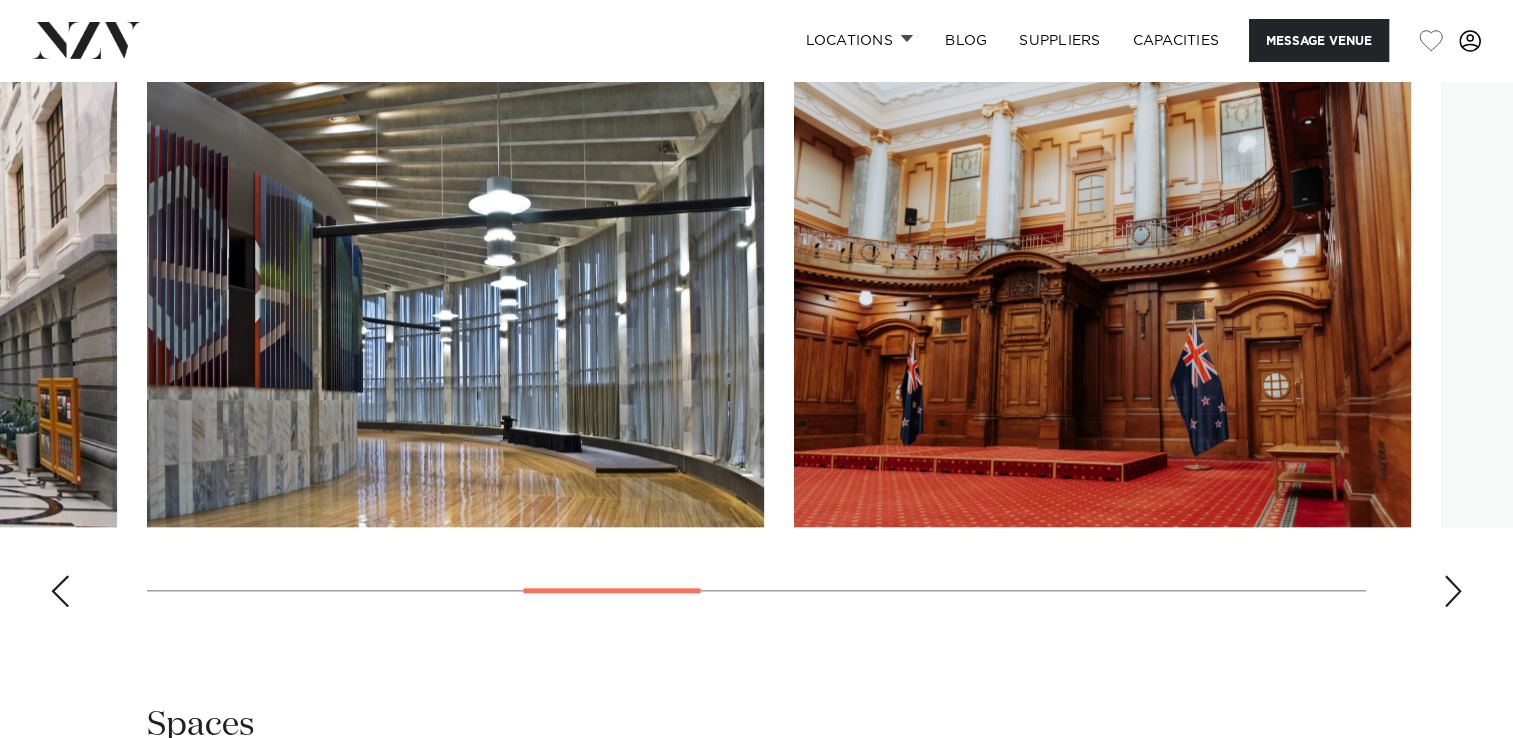 click at bounding box center (1453, 591) 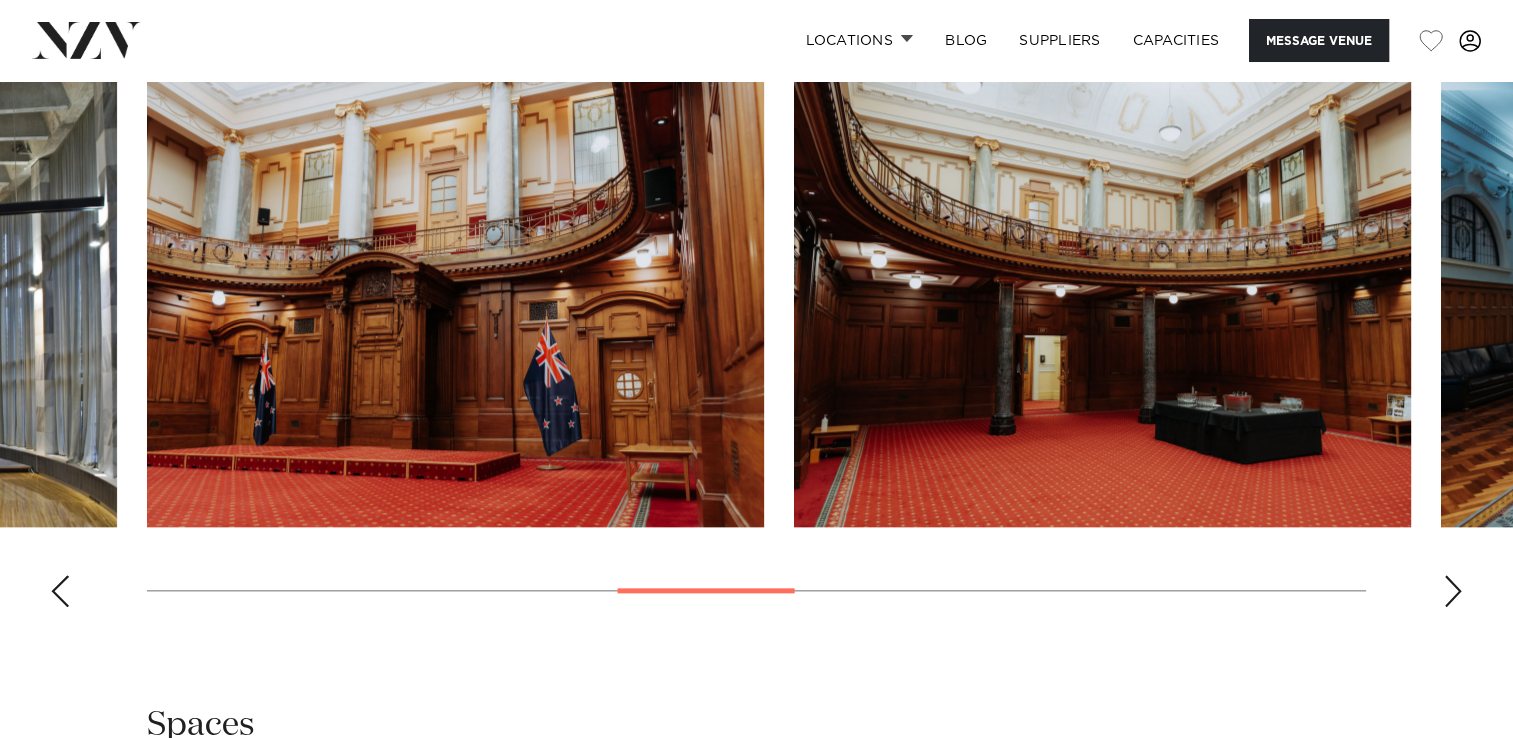 click at bounding box center (1453, 591) 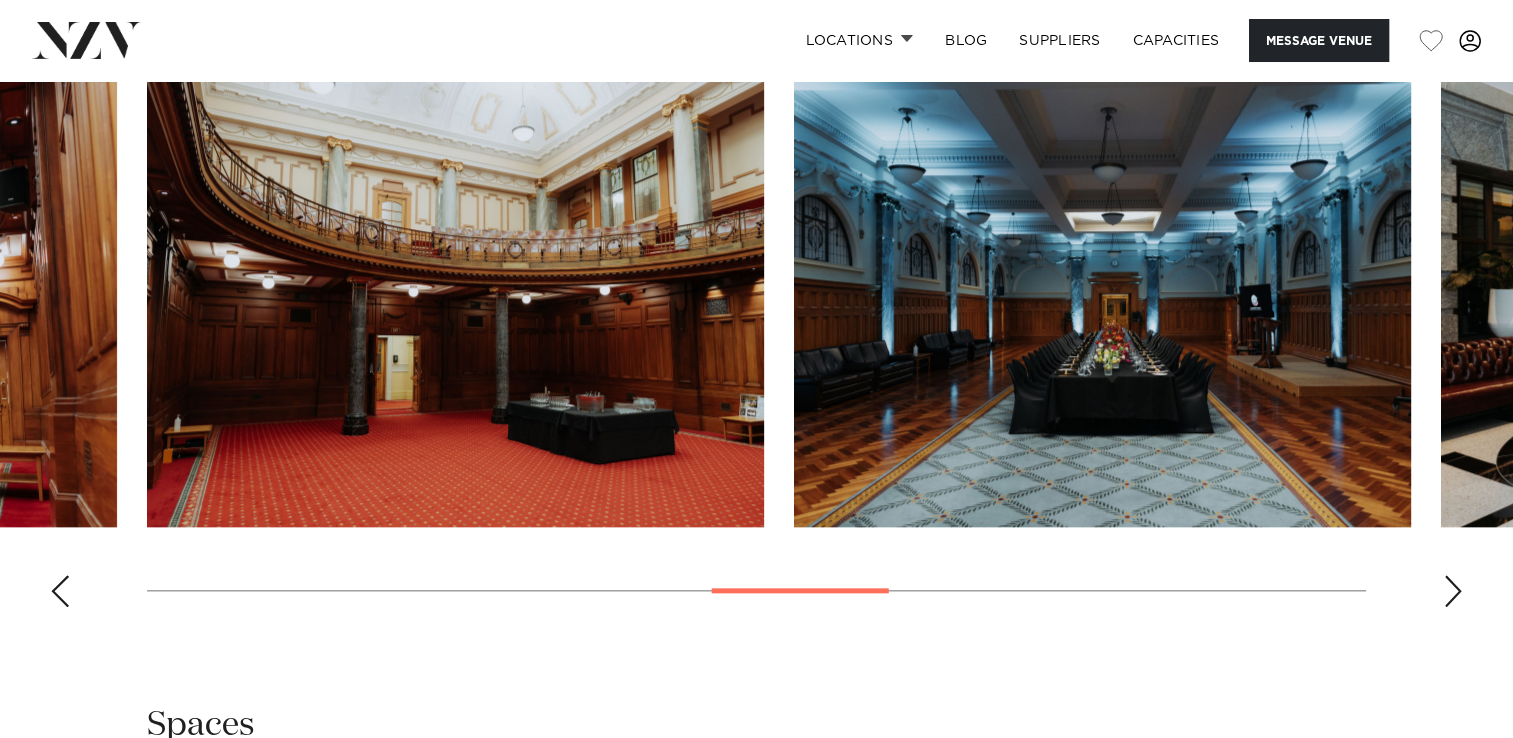 click at bounding box center (1453, 591) 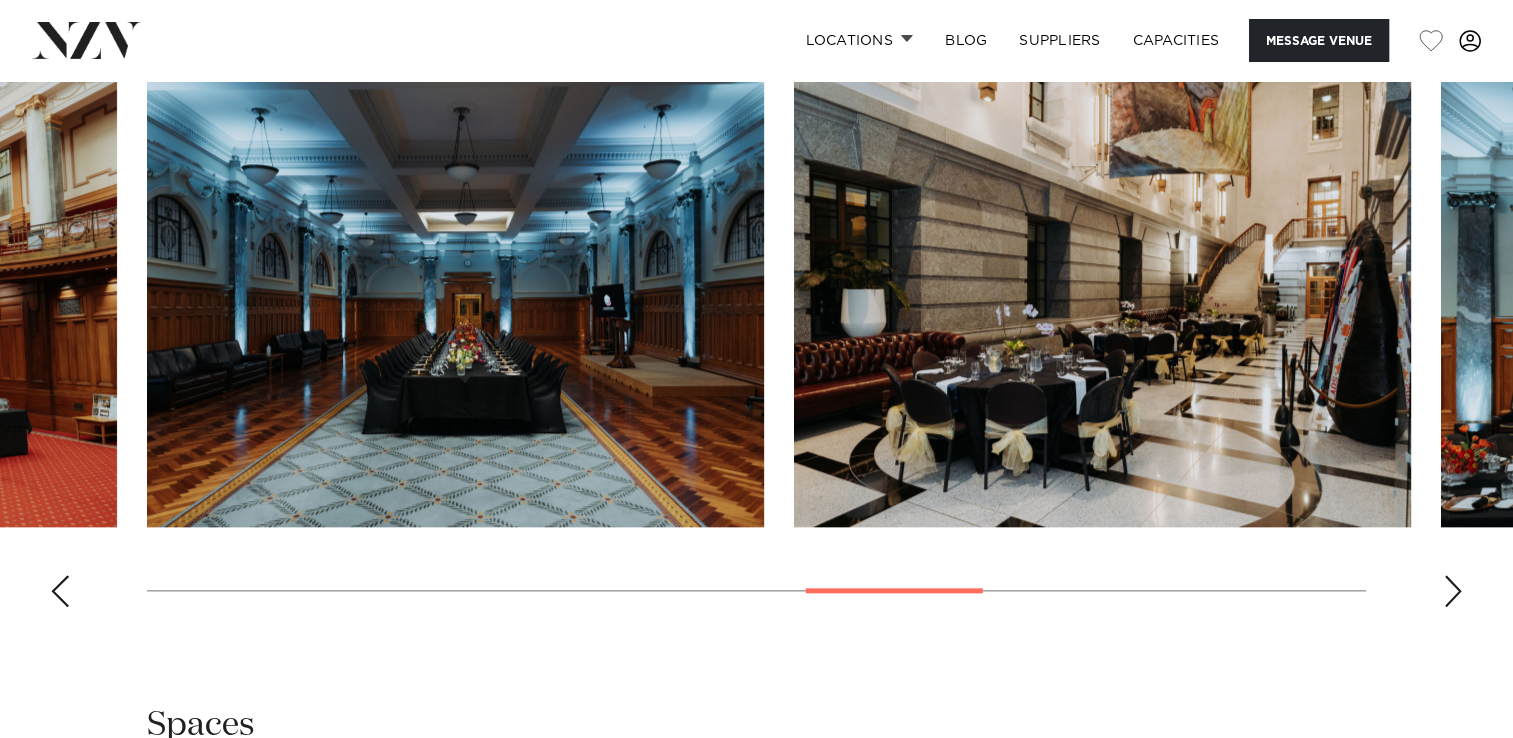 click at bounding box center [1453, 591] 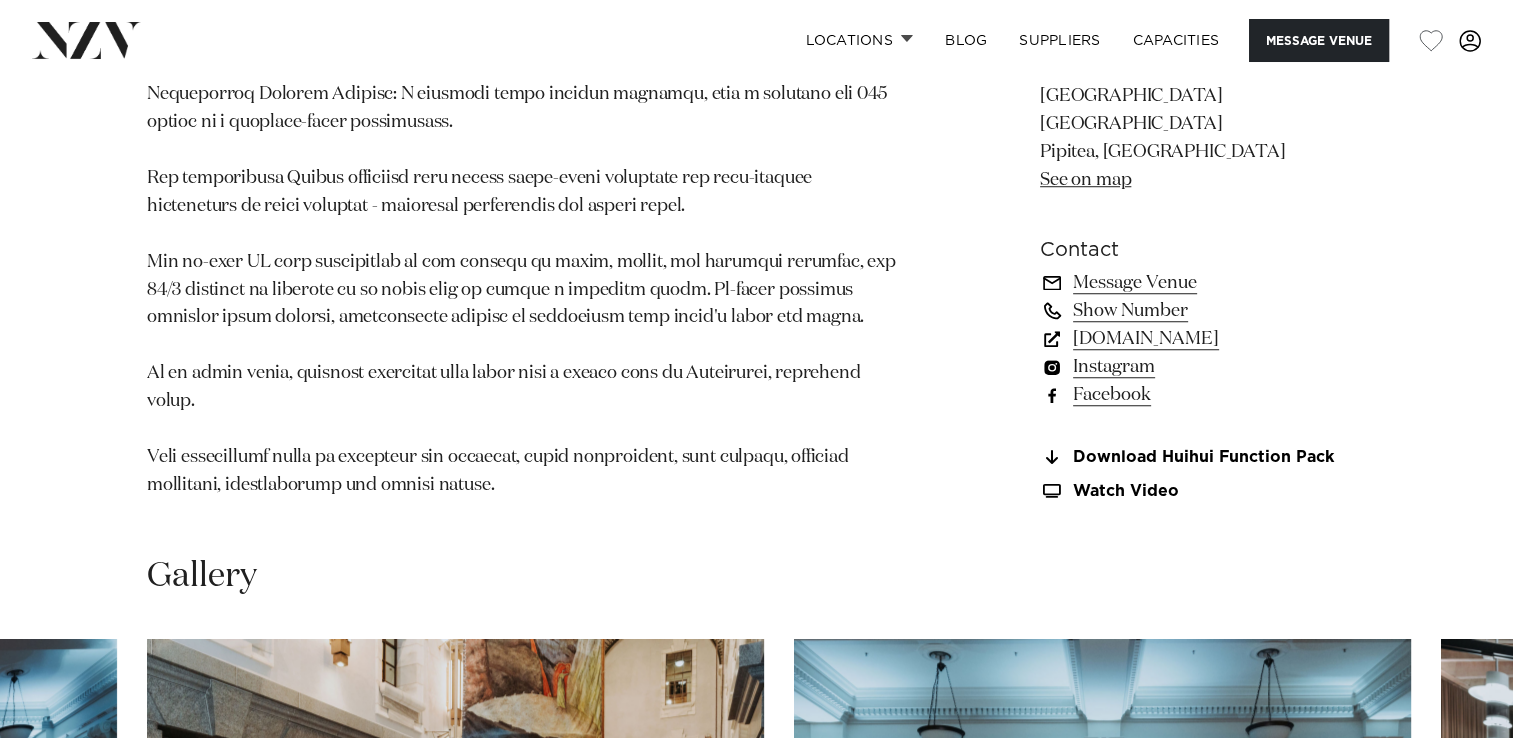 scroll, scrollTop: 1500, scrollLeft: 0, axis: vertical 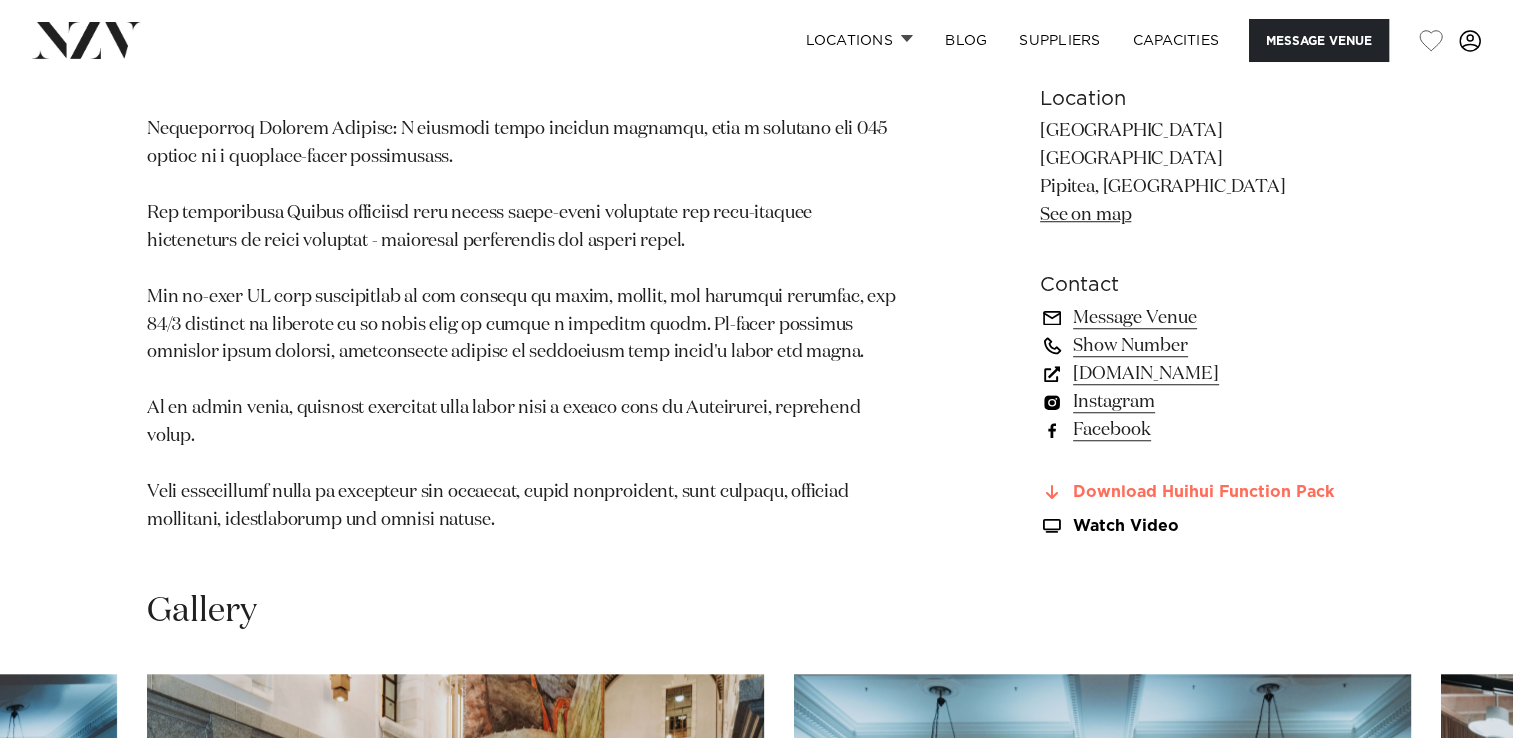 click on "Download Huihui Function Pack" at bounding box center [1203, 493] 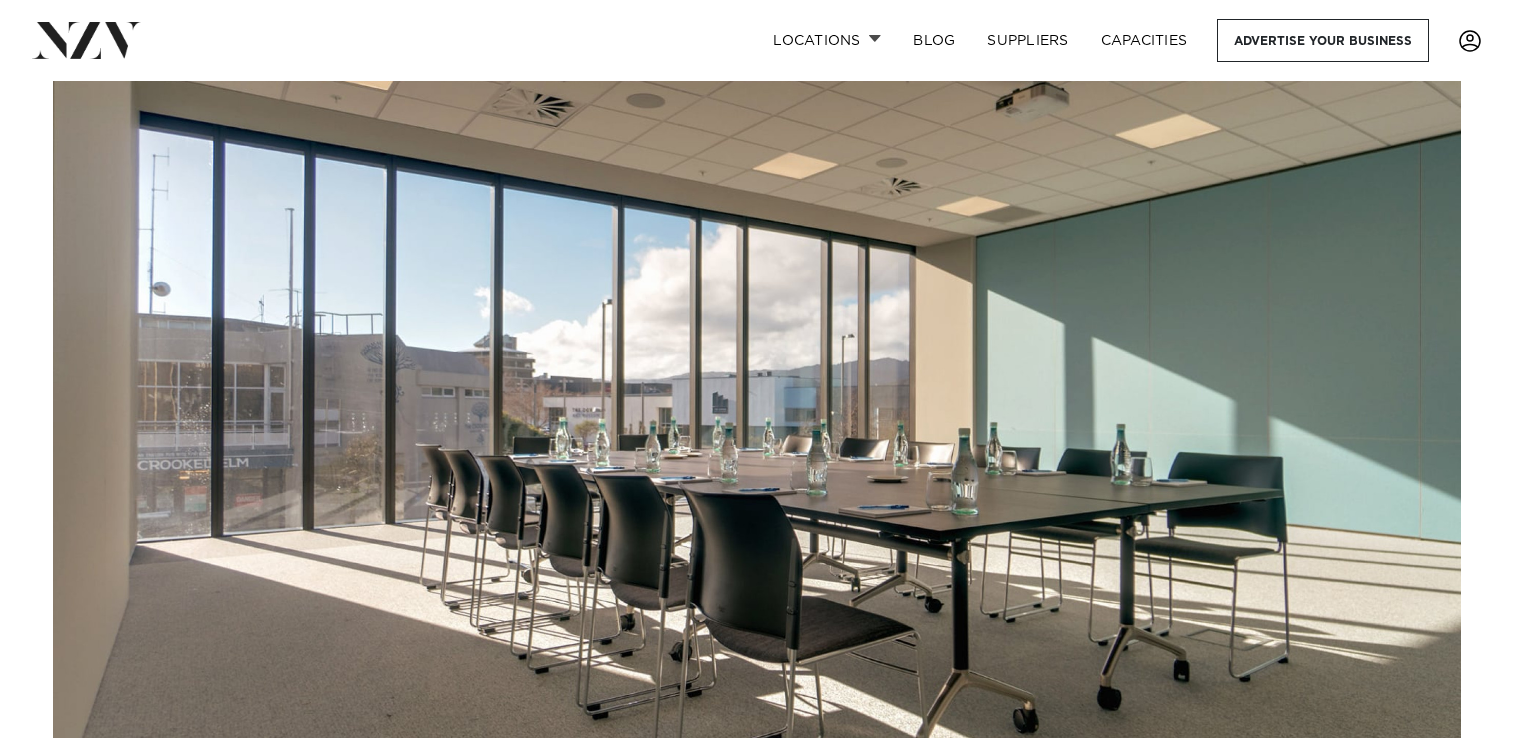 scroll, scrollTop: 0, scrollLeft: 0, axis: both 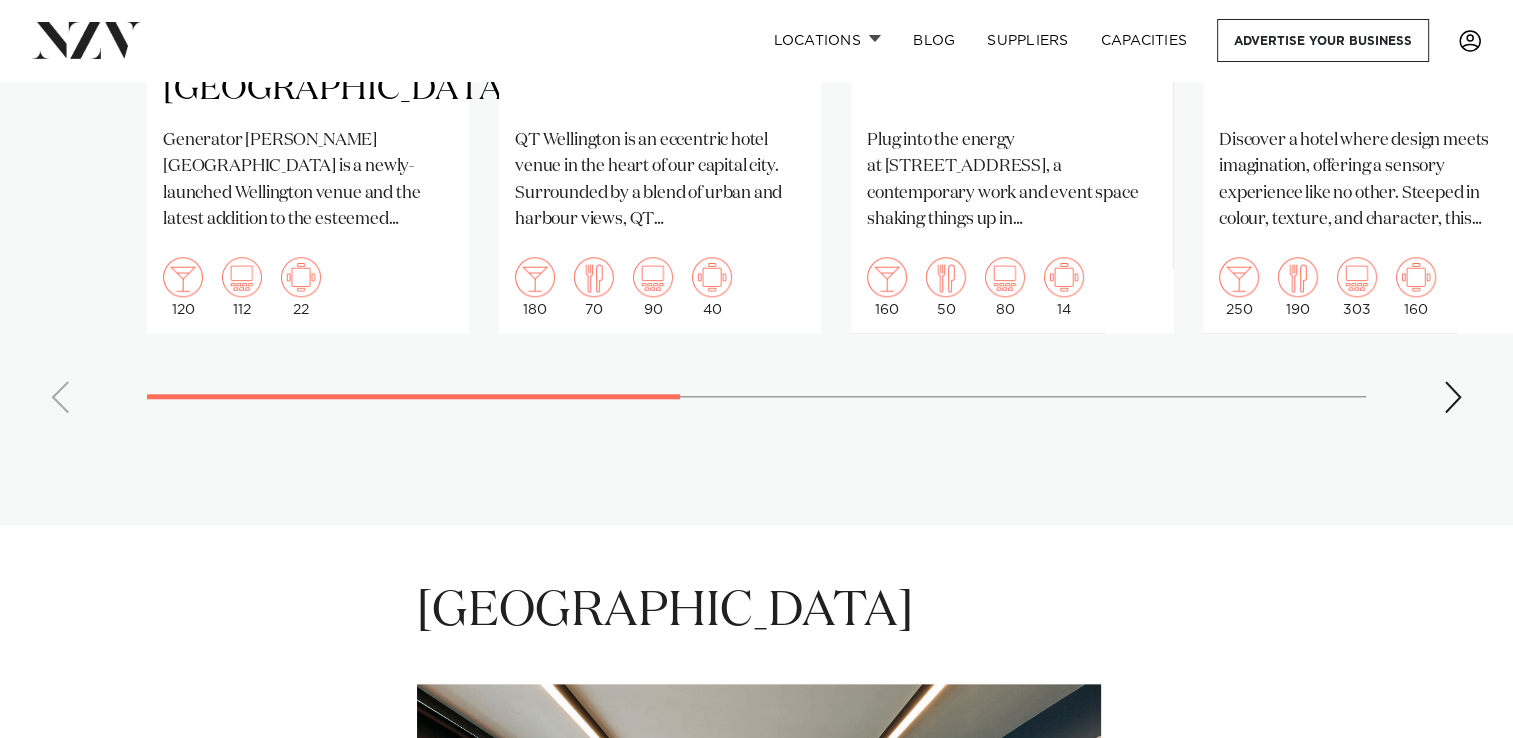 click at bounding box center [1453, 397] 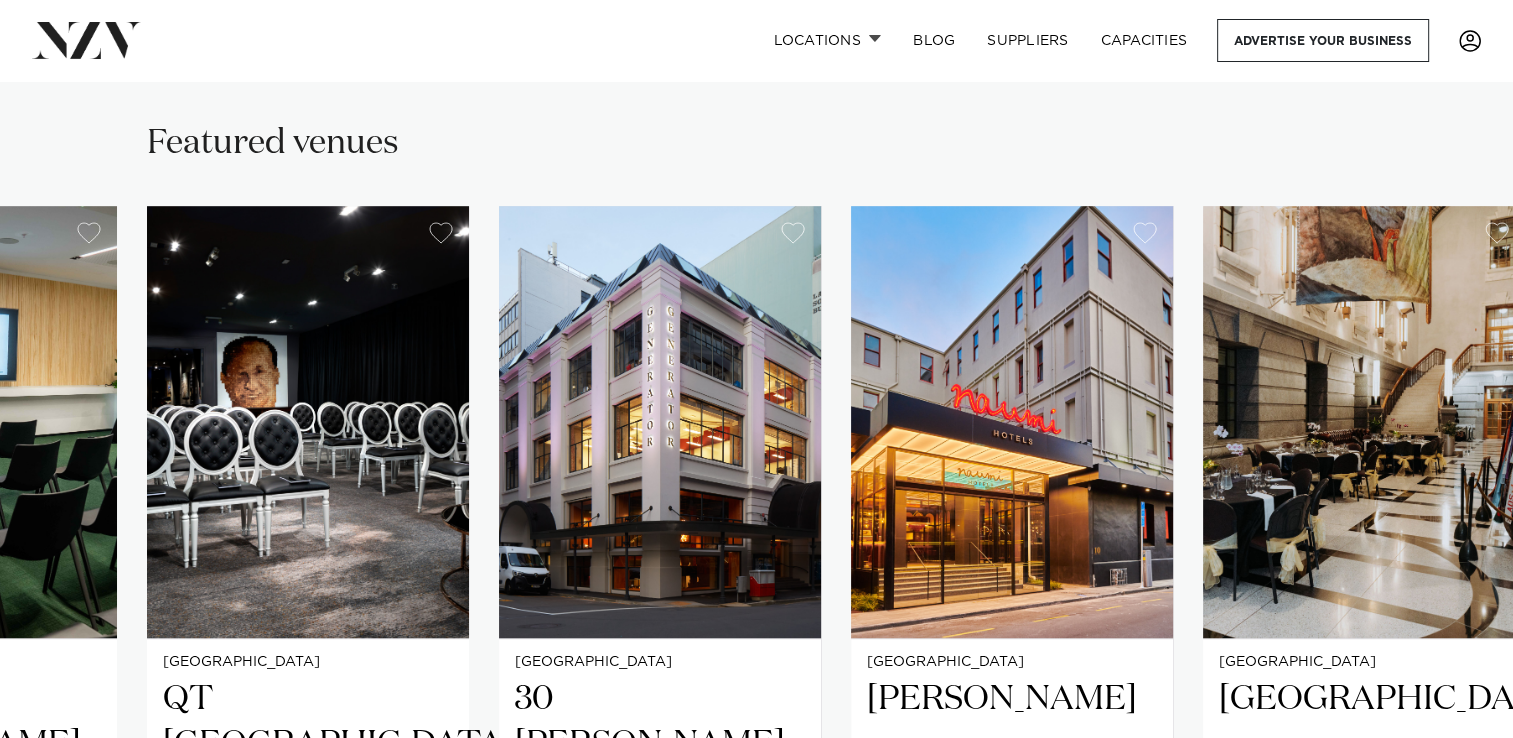 scroll, scrollTop: 1700, scrollLeft: 0, axis: vertical 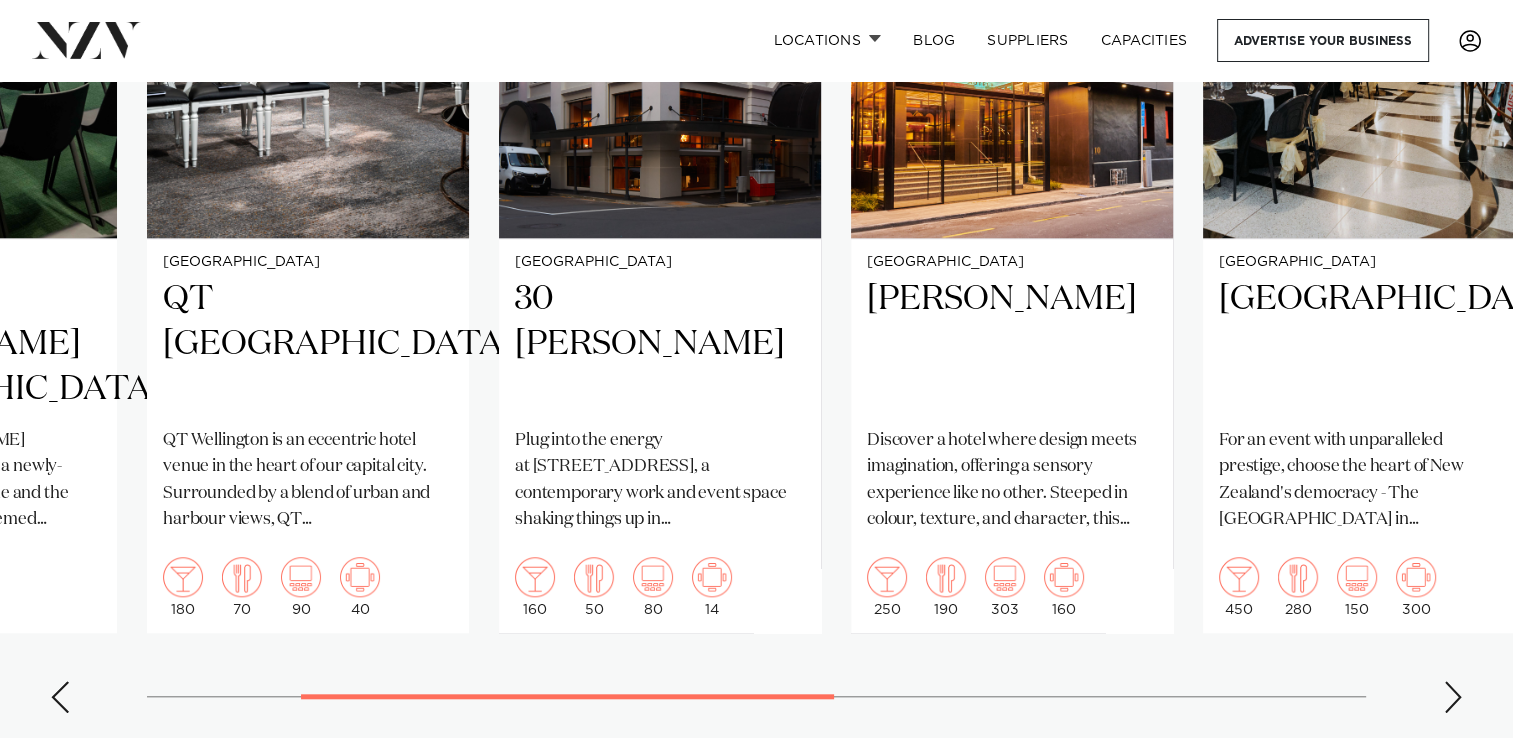 click at bounding box center (1453, 697) 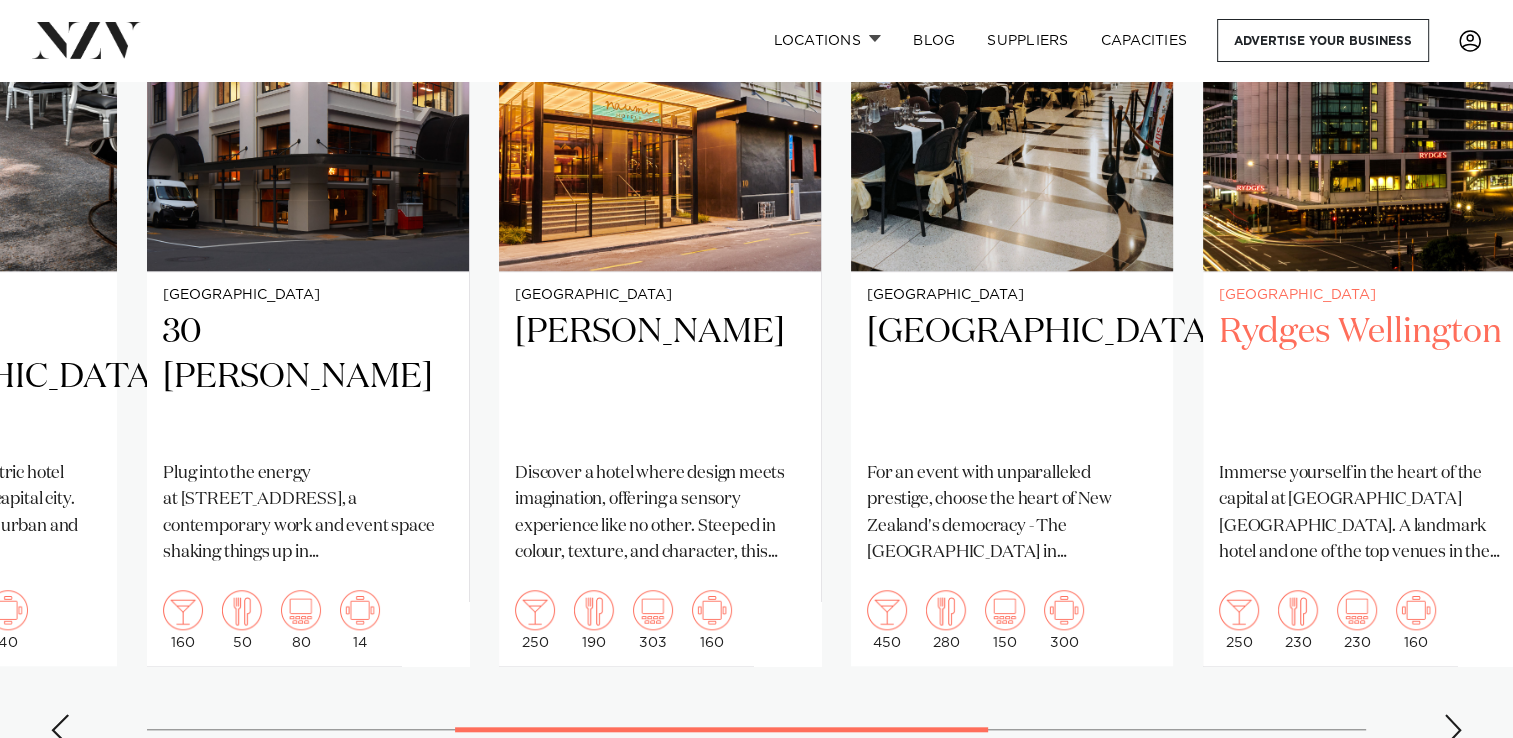 scroll, scrollTop: 1700, scrollLeft: 0, axis: vertical 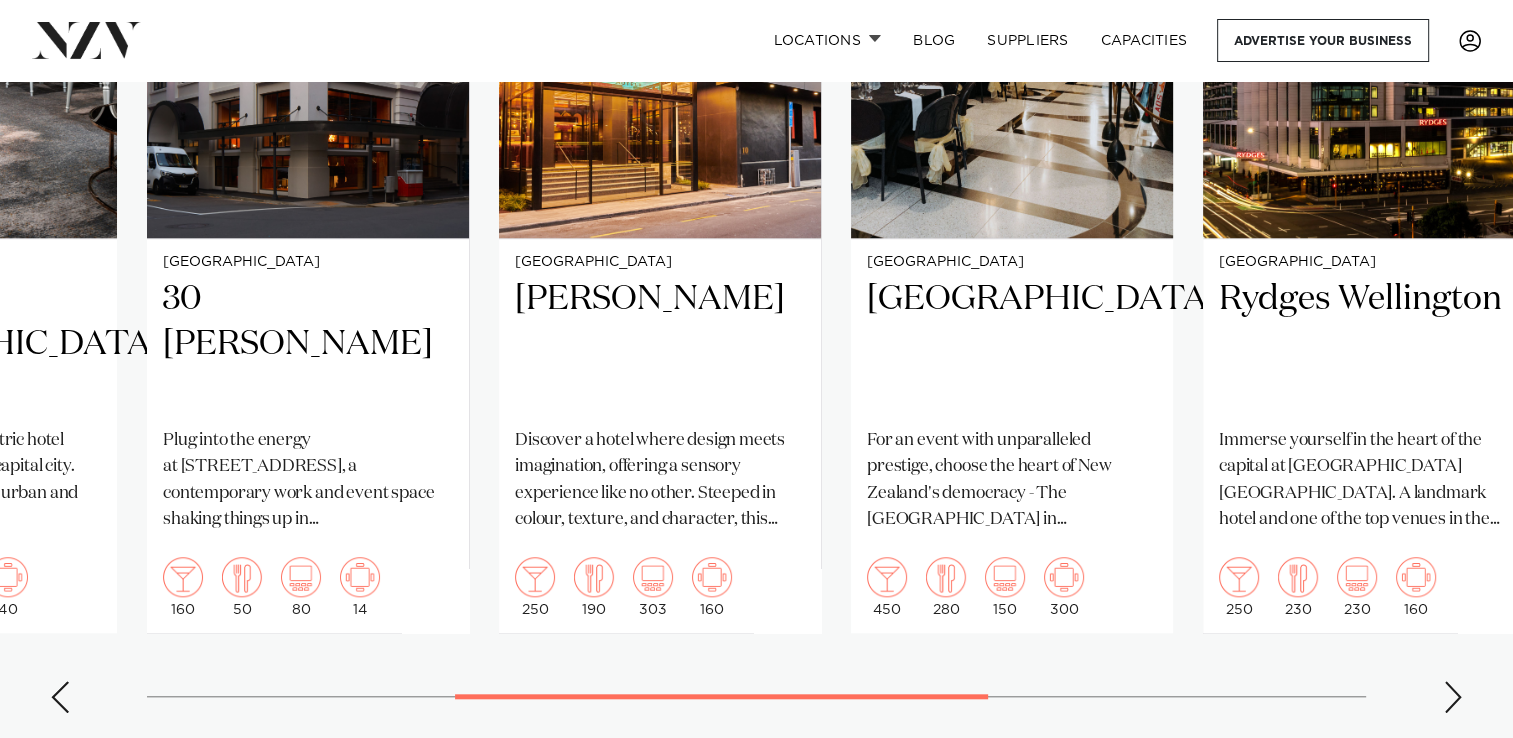 click at bounding box center [1453, 697] 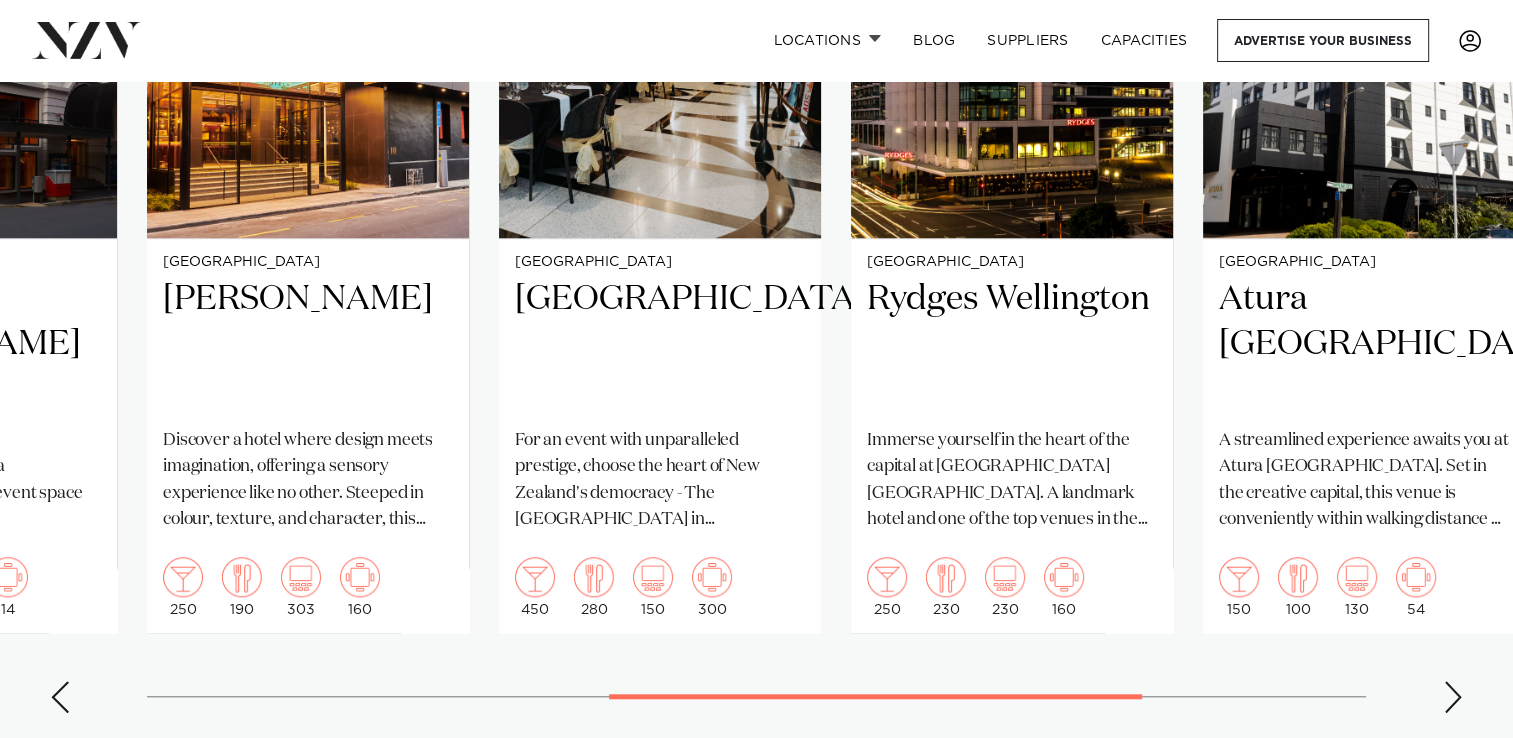 click at bounding box center (1453, 697) 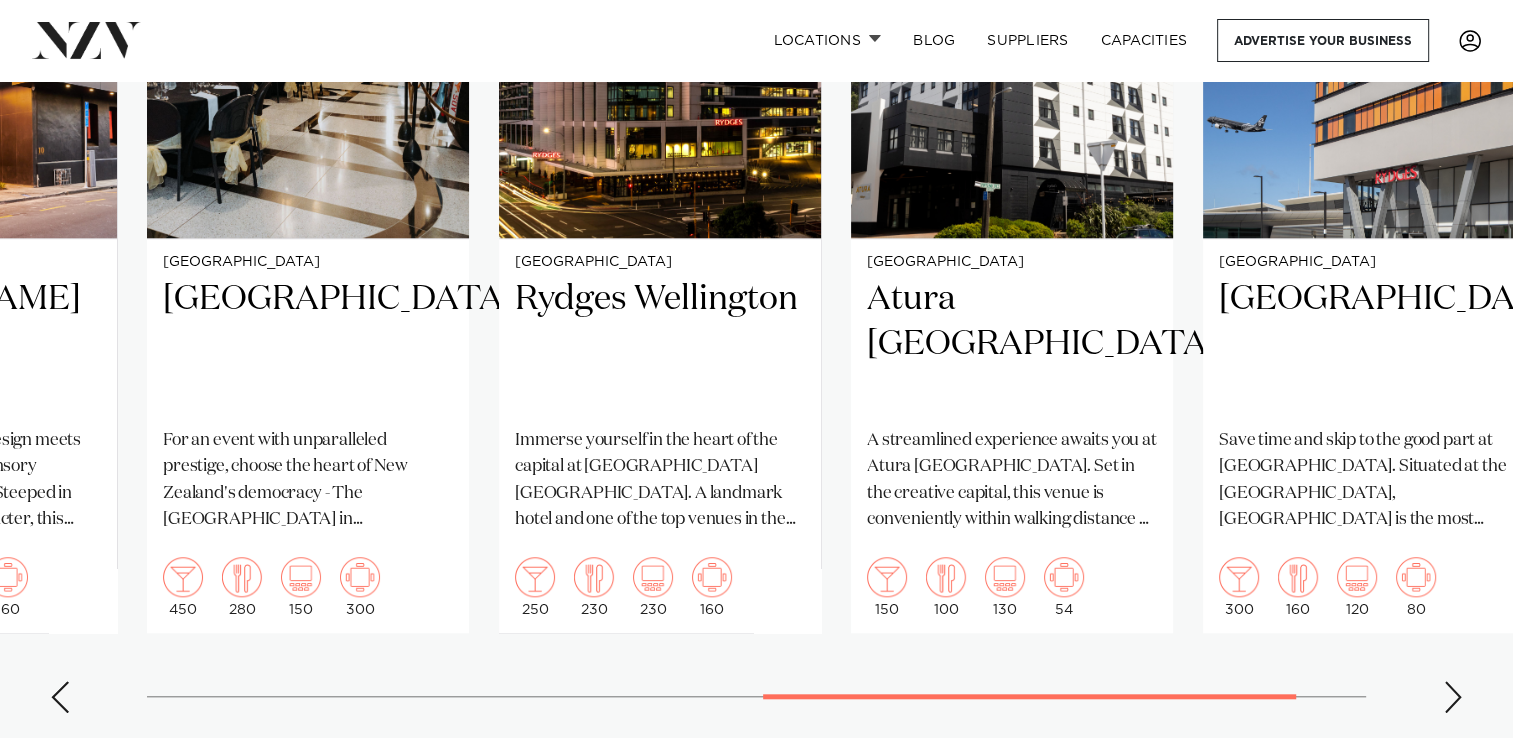 click at bounding box center [1453, 697] 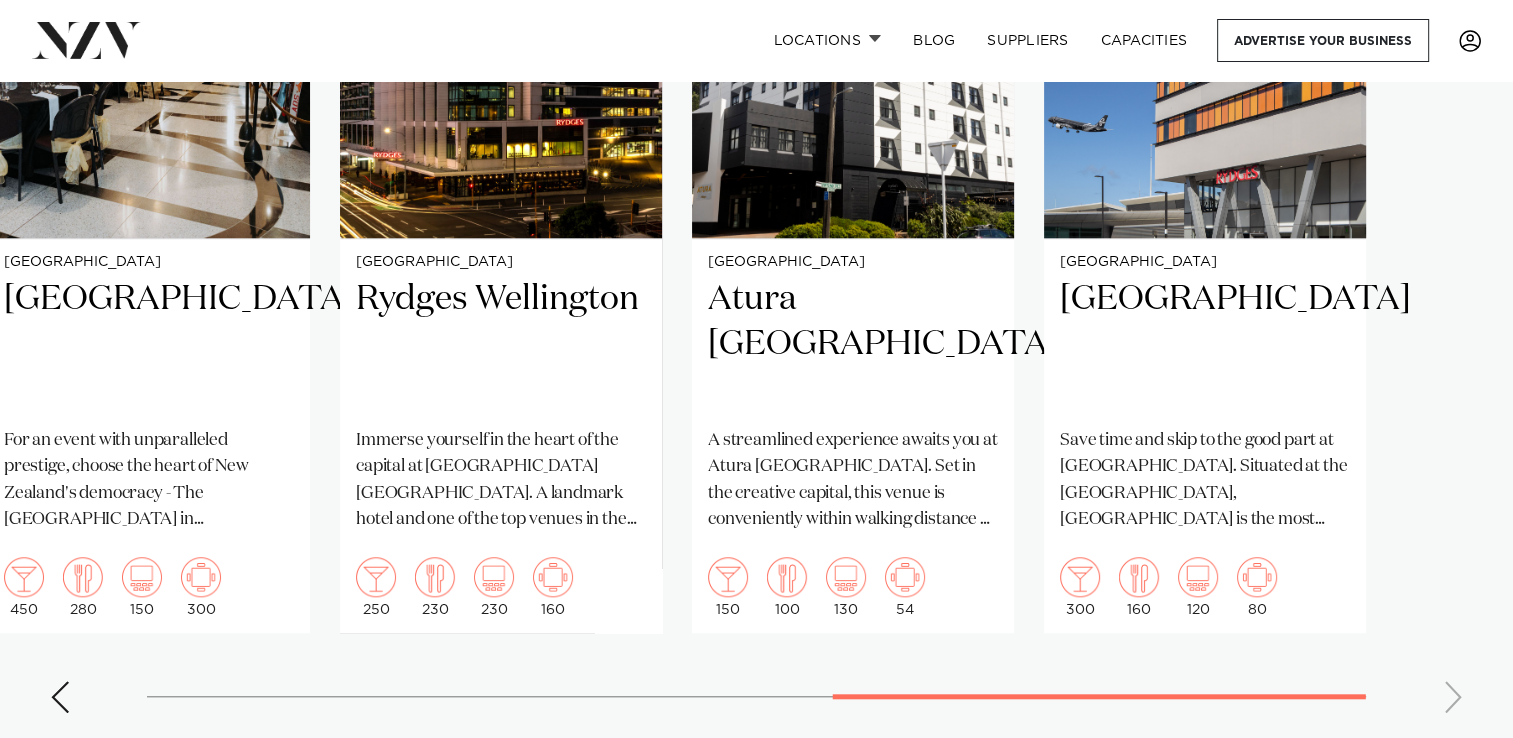 click on "Wellington
Generator [PERSON_NAME][GEOGRAPHIC_DATA]
[GEOGRAPHIC_DATA][PERSON_NAME] is a newly-launched Wellington venue and the latest addition to the esteemed Generator collection. Designed to support hybrid events, [PERSON_NAME][GEOGRAPHIC_DATA] is an innovative space showcasing the latest tech solutions.
120
112
22
[GEOGRAPHIC_DATA]
QT [GEOGRAPHIC_DATA]" at bounding box center (756, 267) 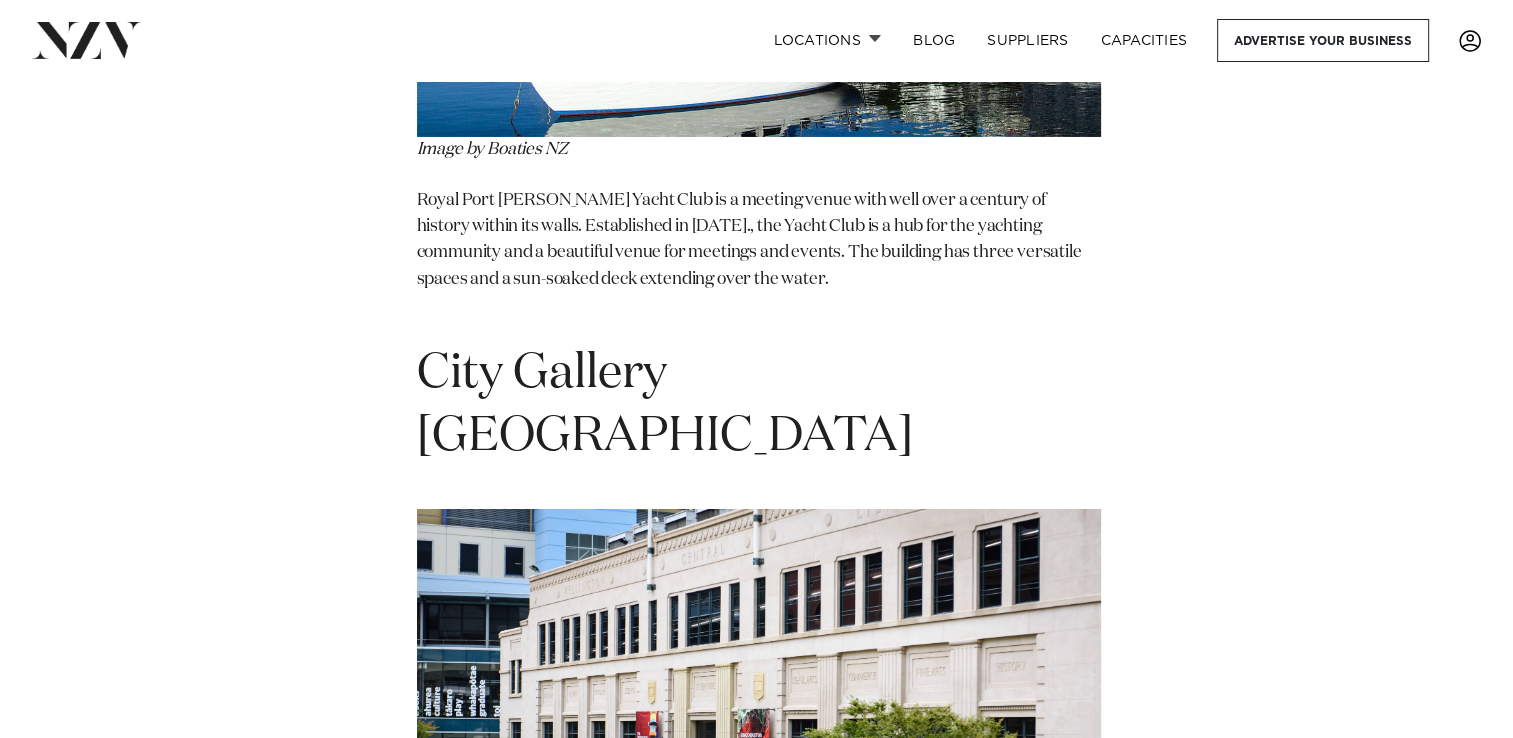 scroll, scrollTop: 14800, scrollLeft: 0, axis: vertical 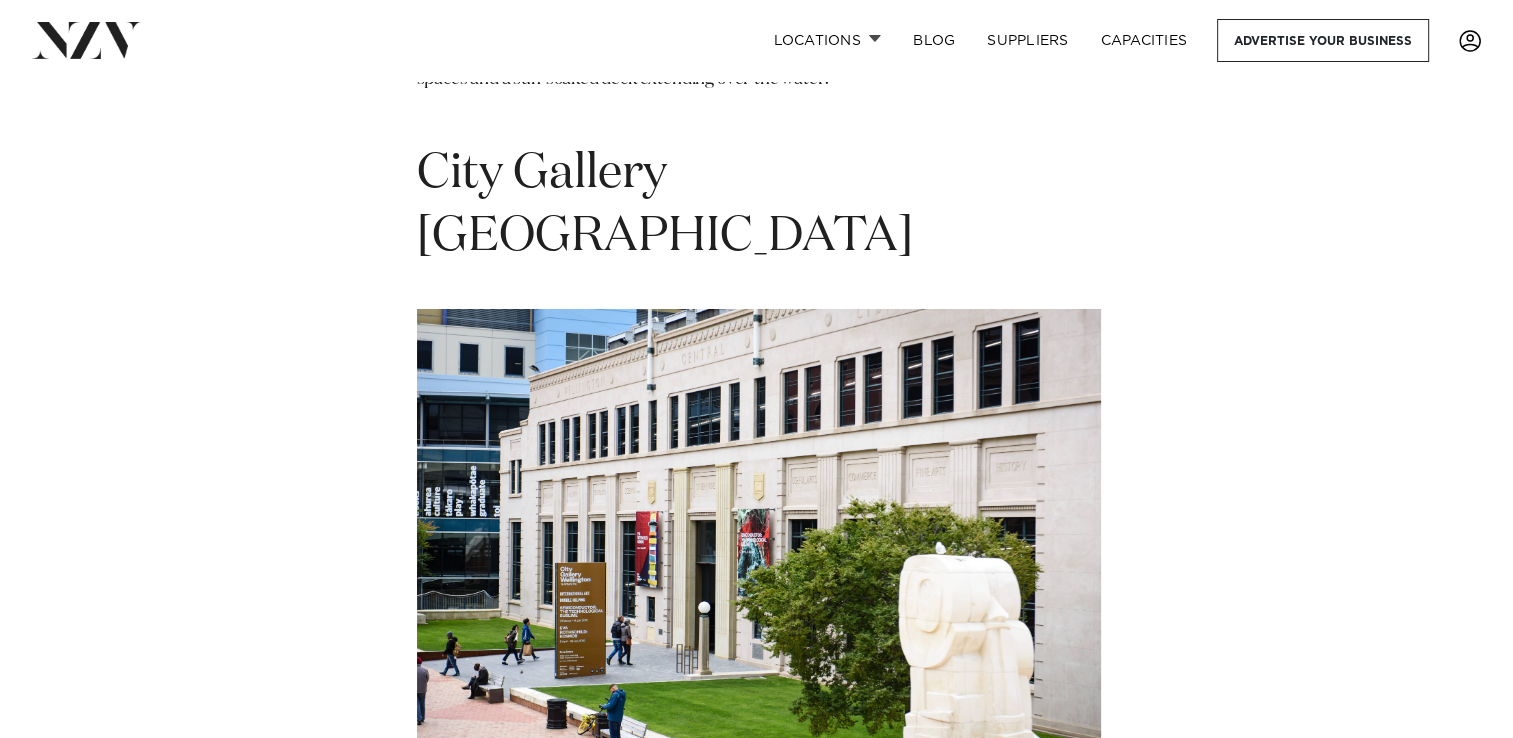 click at bounding box center (759, 537) 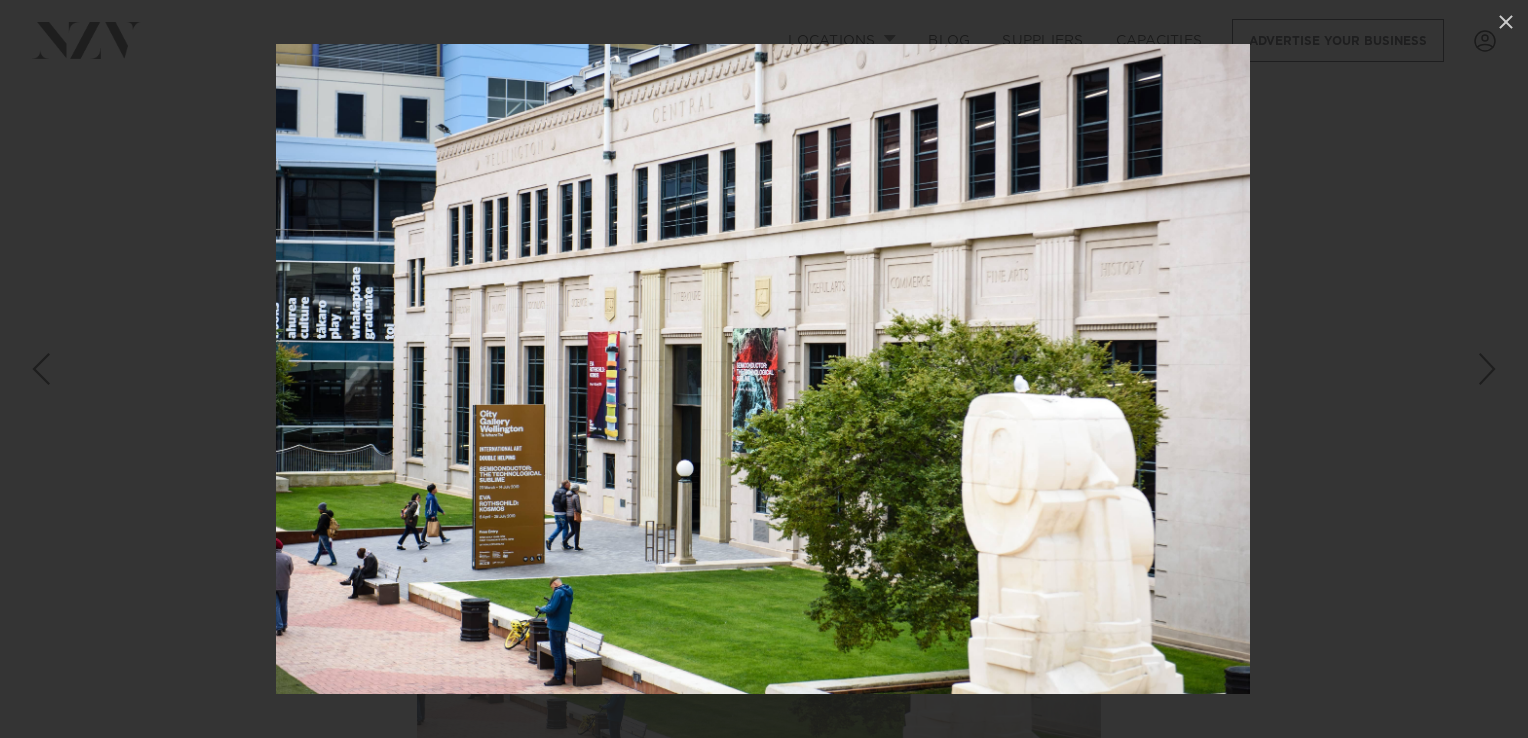 click at bounding box center (763, 369) 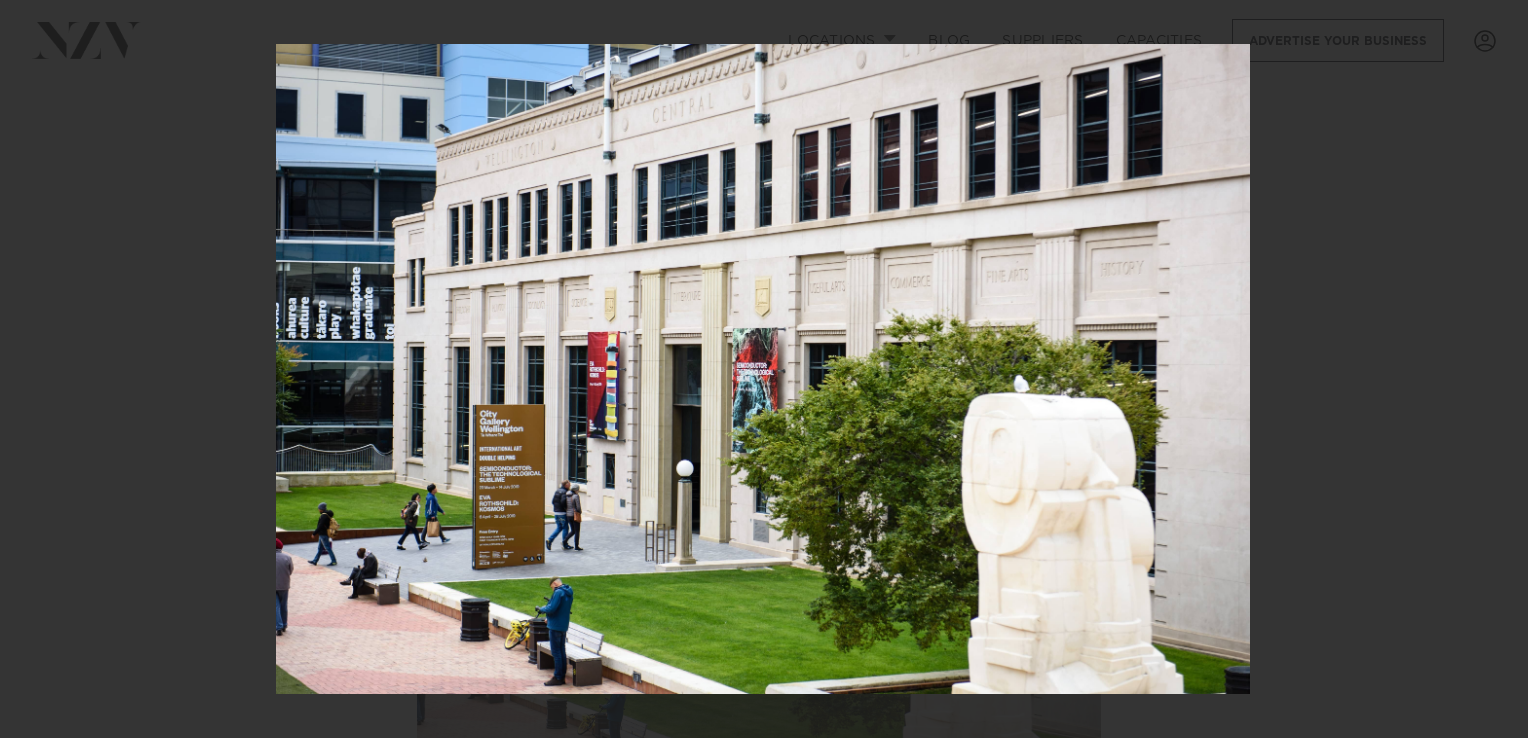 click at bounding box center (764, 369) 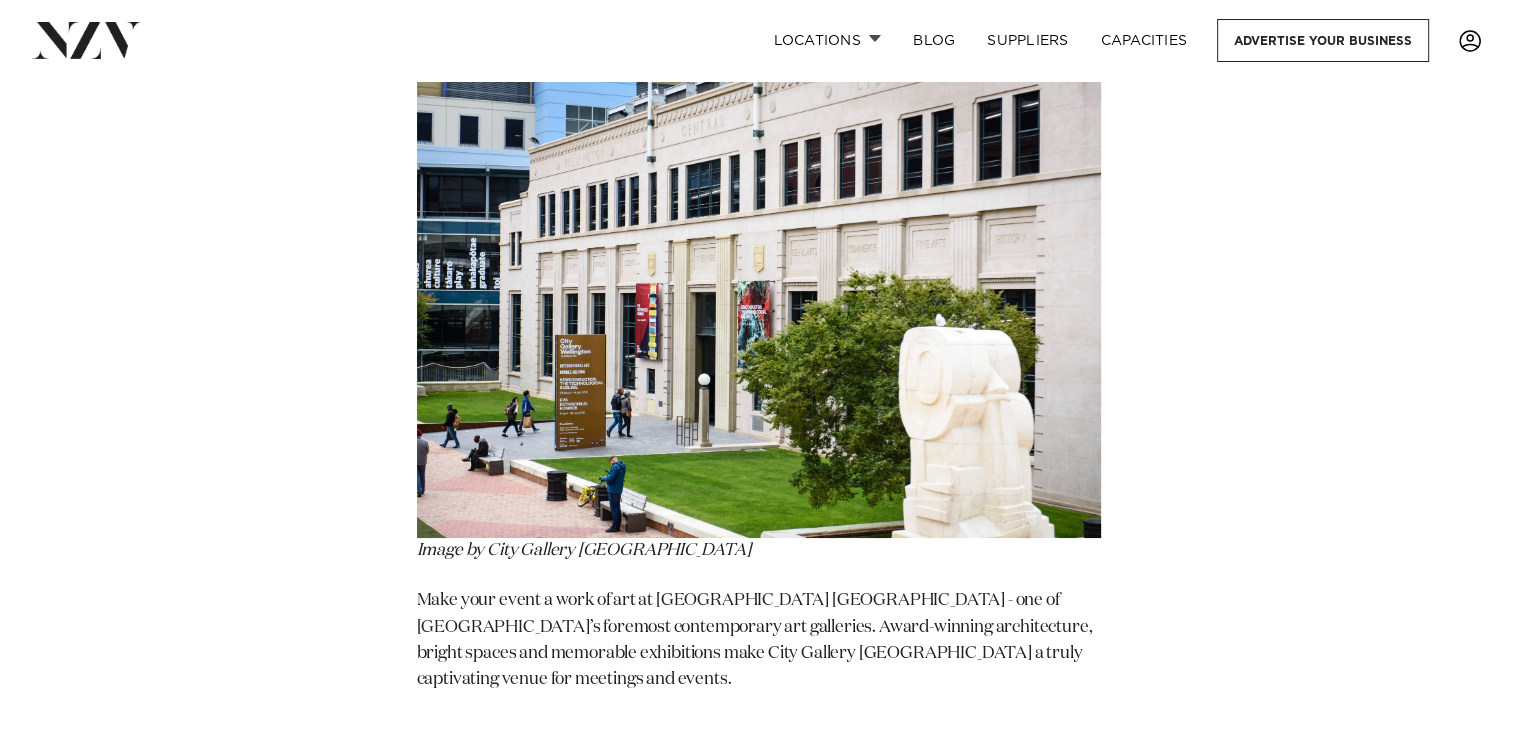 scroll, scrollTop: 15000, scrollLeft: 0, axis: vertical 